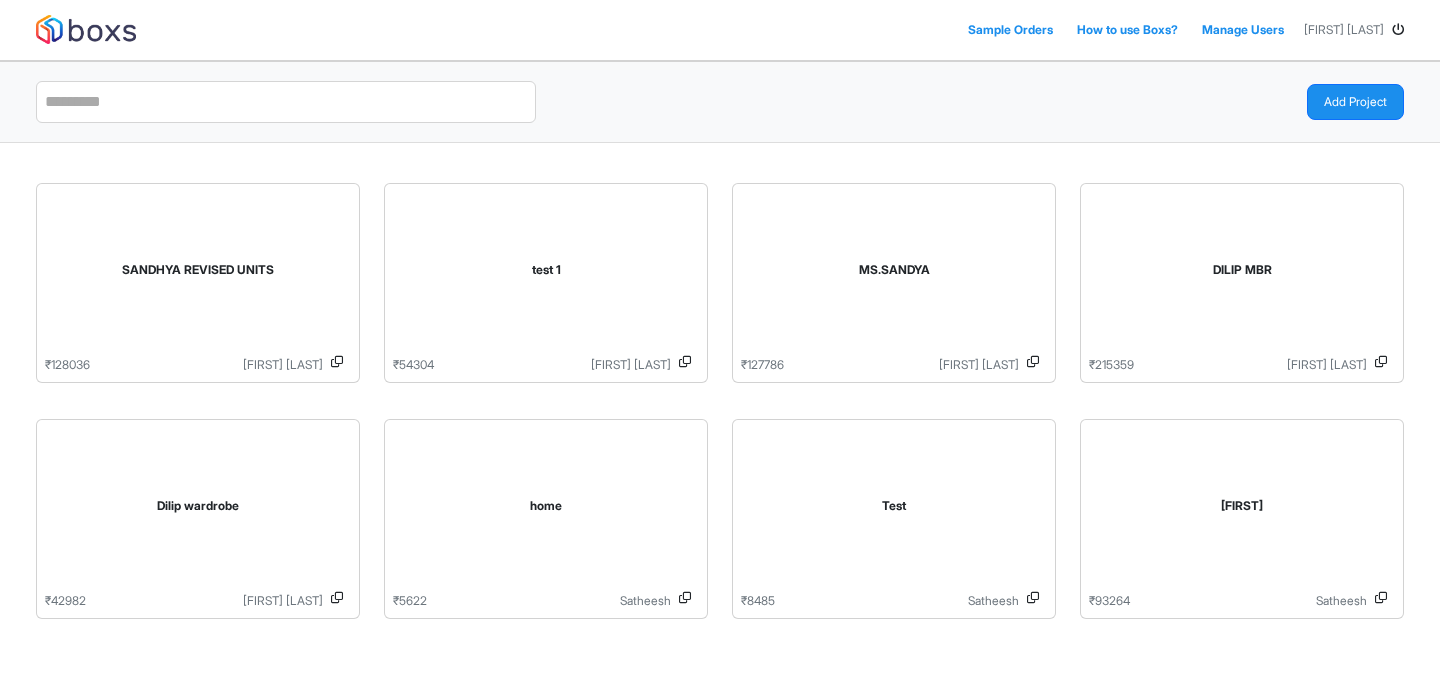 scroll, scrollTop: 0, scrollLeft: 0, axis: both 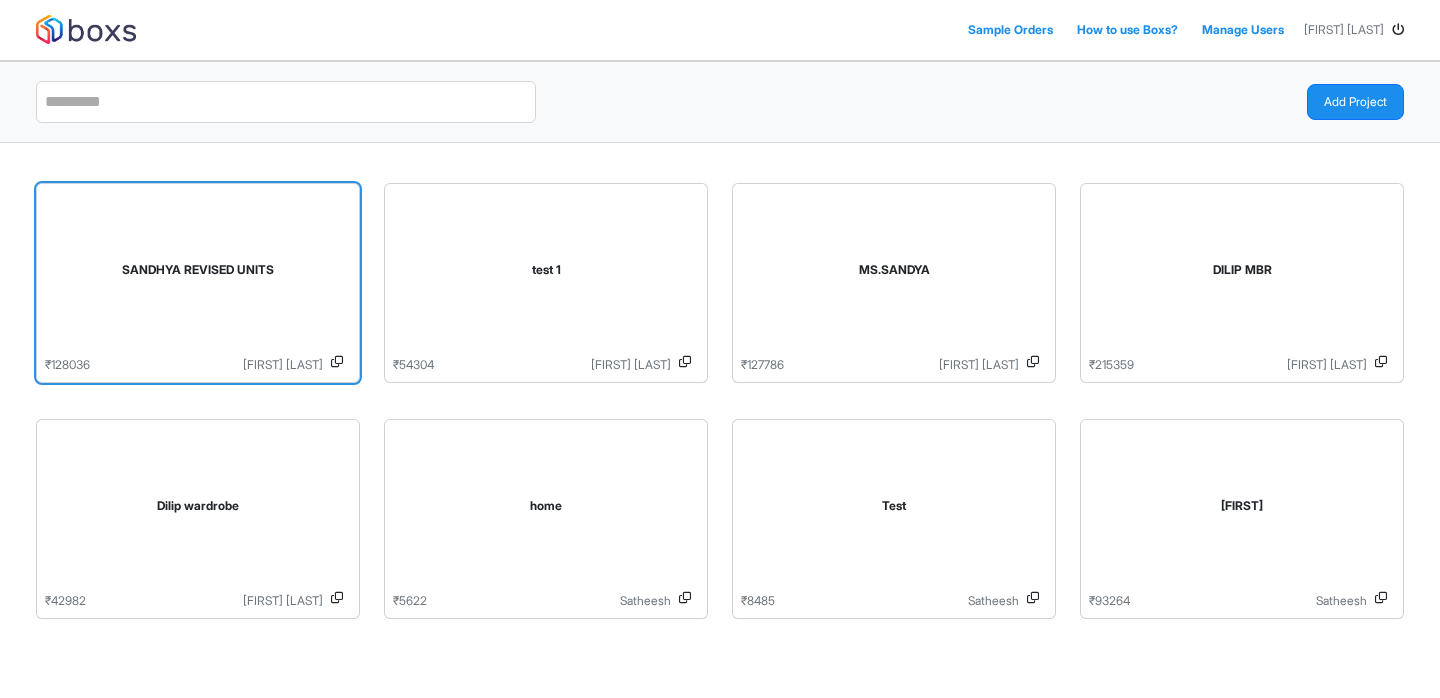 click on "[FIRST] [LAST]" at bounding box center [206, 365] 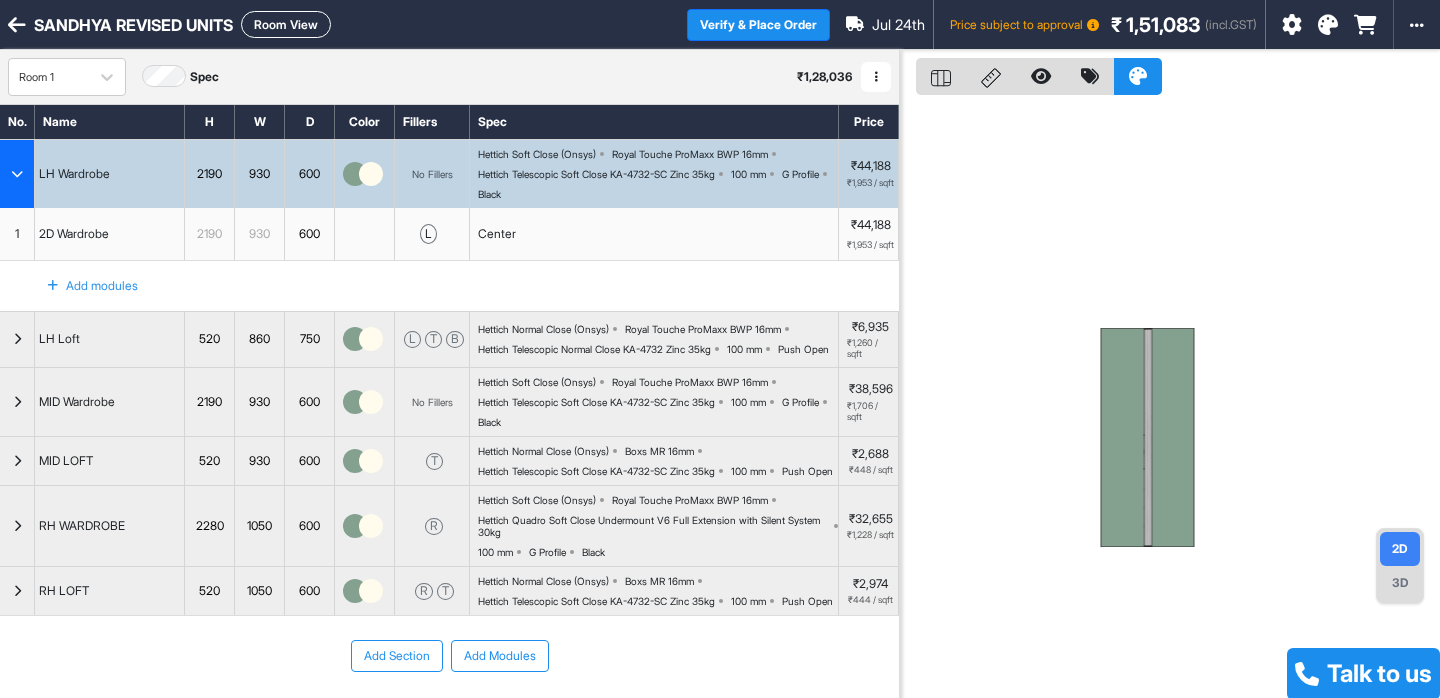 click on "1" at bounding box center [17, 234] 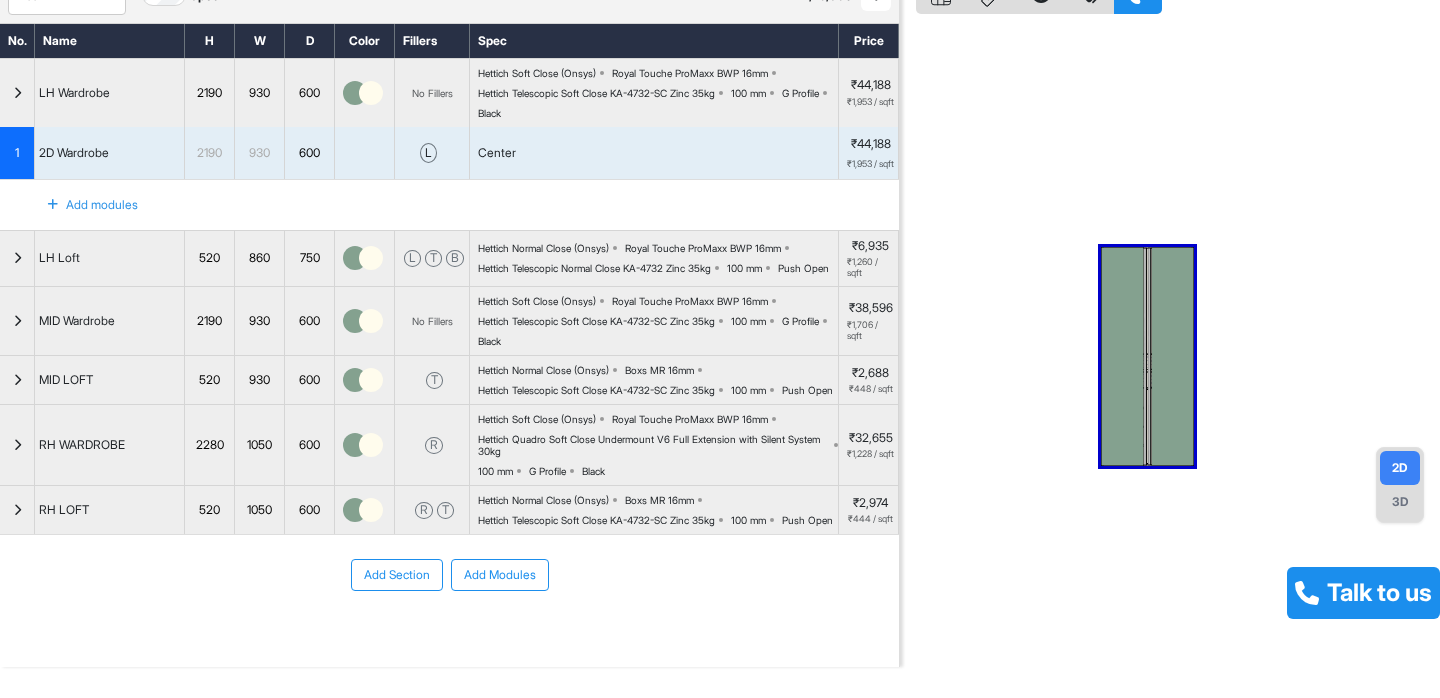 scroll, scrollTop: 108, scrollLeft: 0, axis: vertical 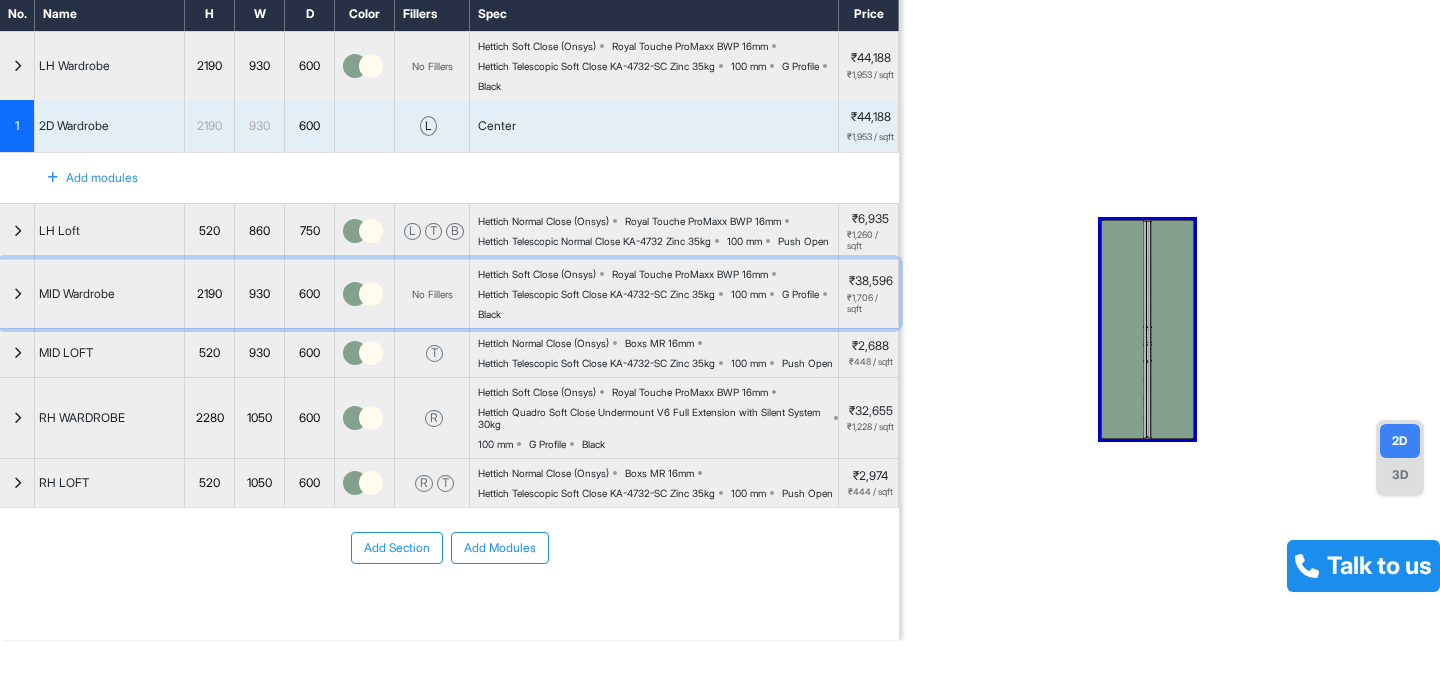 click at bounding box center (17, 232) 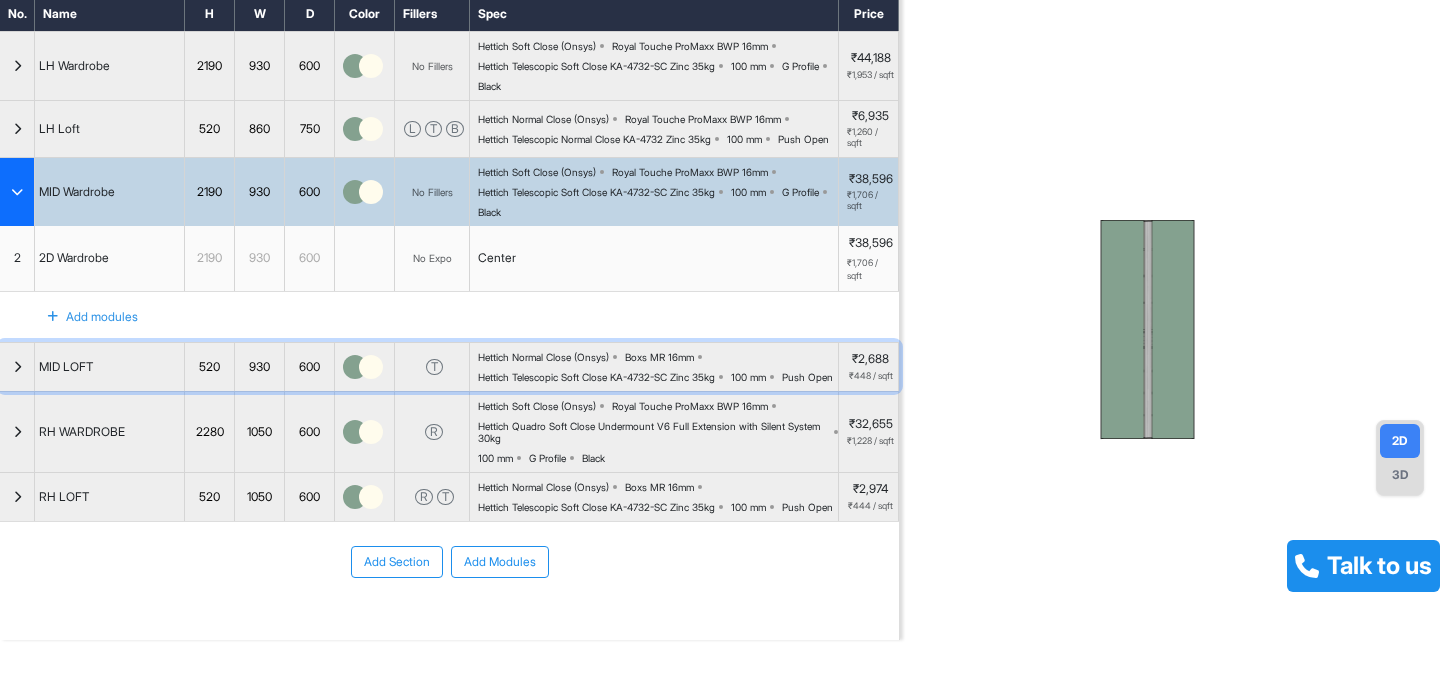 click at bounding box center [17, 66] 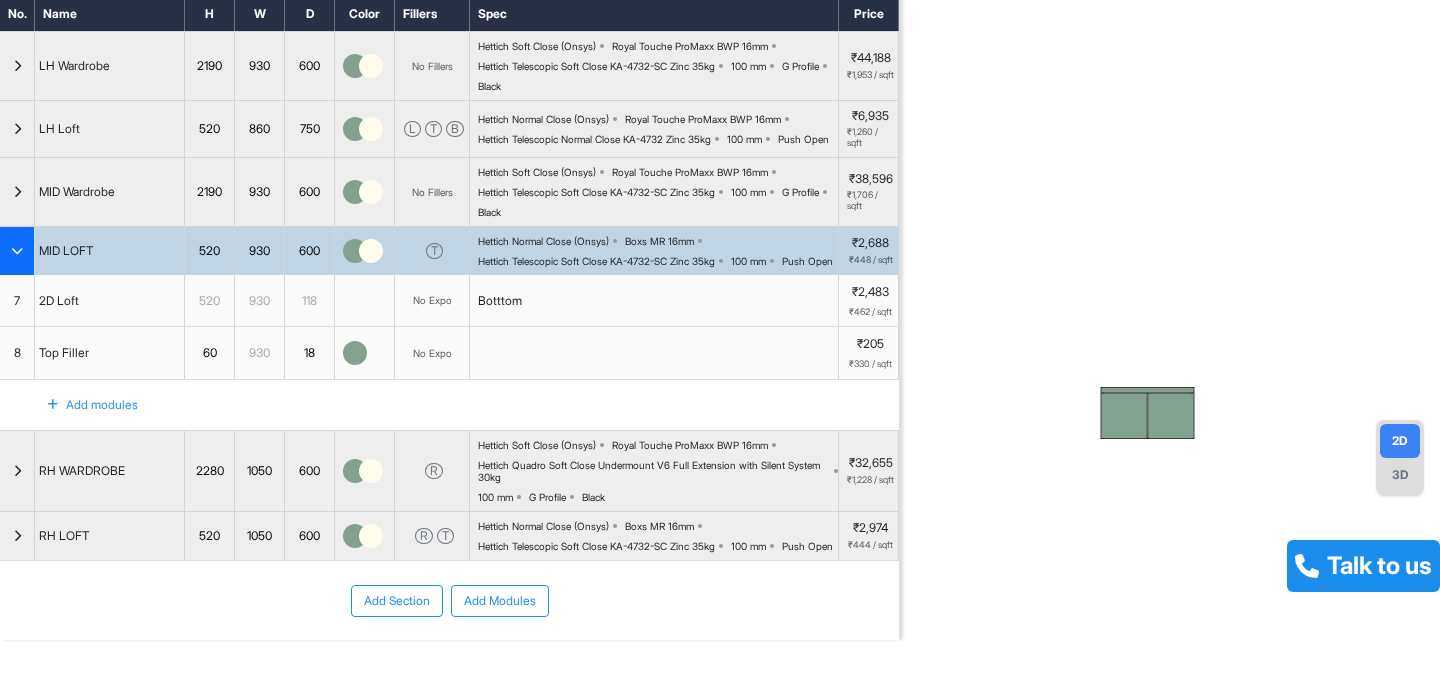 click at bounding box center [17, 251] 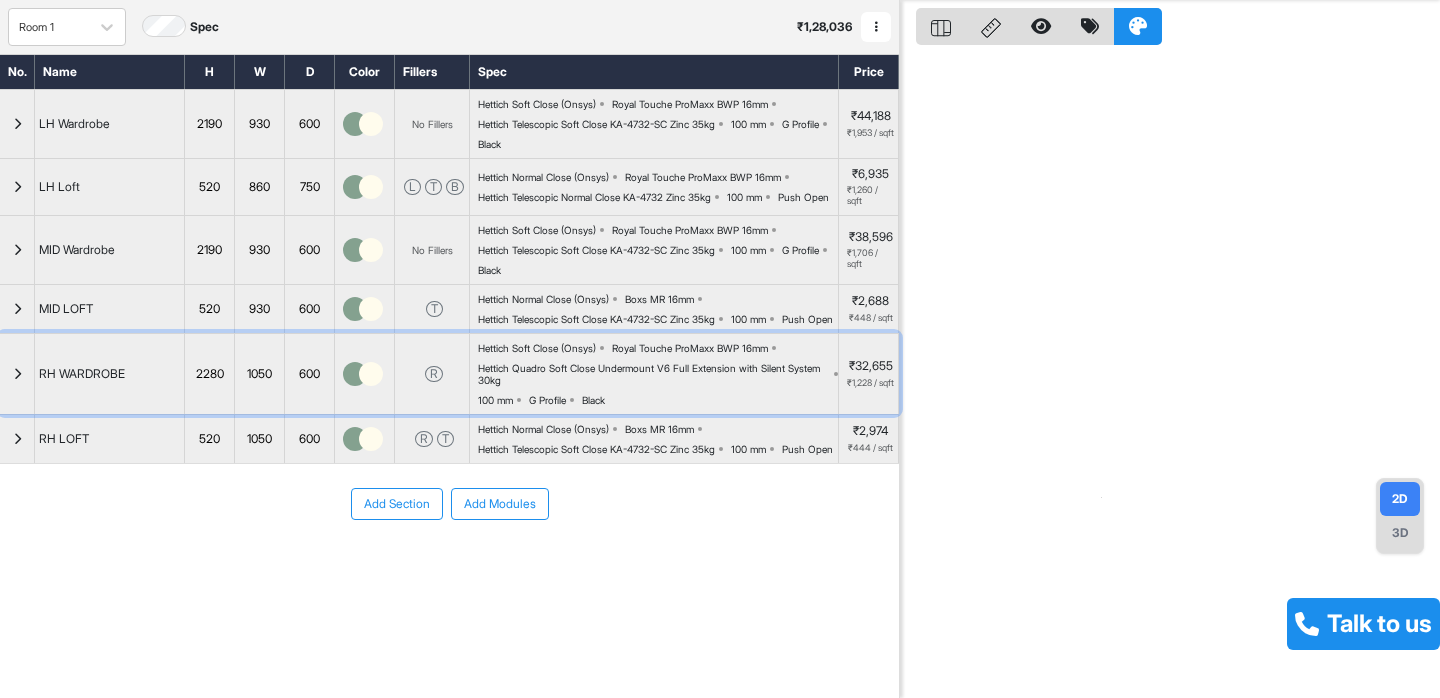 click at bounding box center (17, 124) 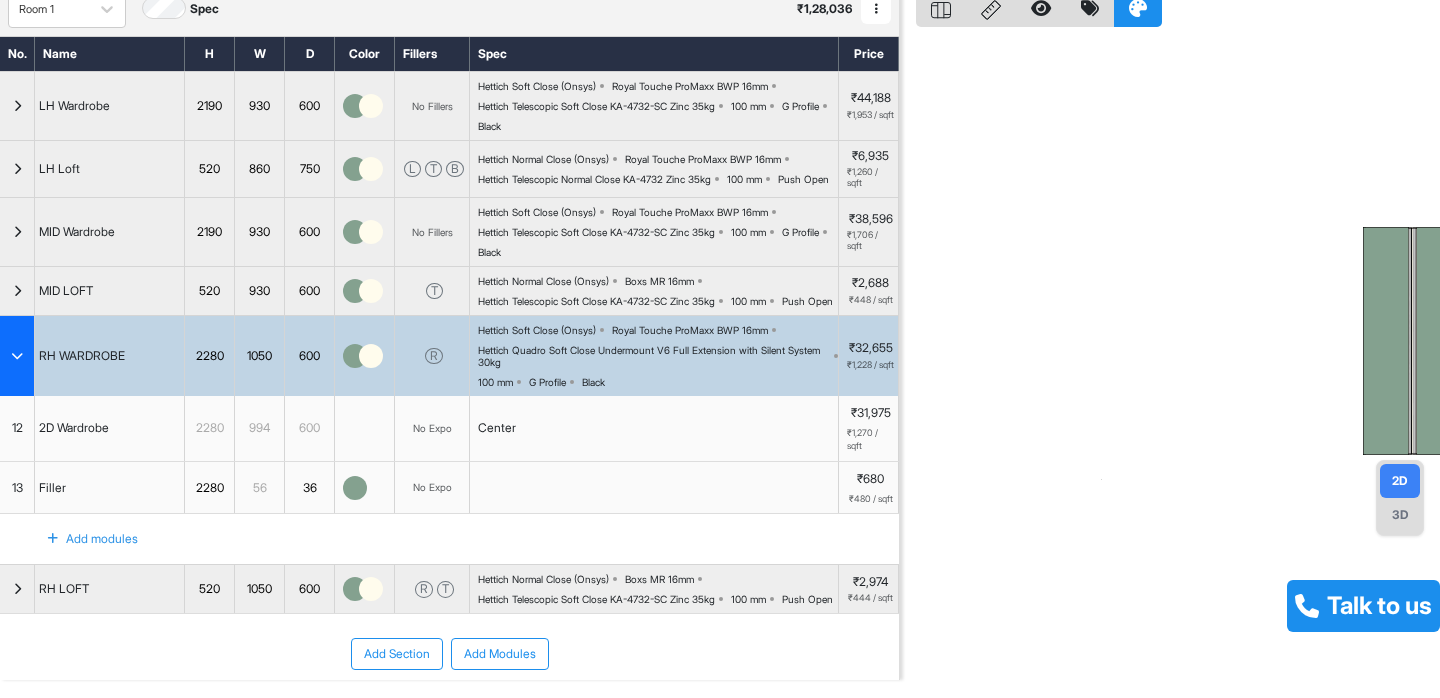 click at bounding box center [17, 356] 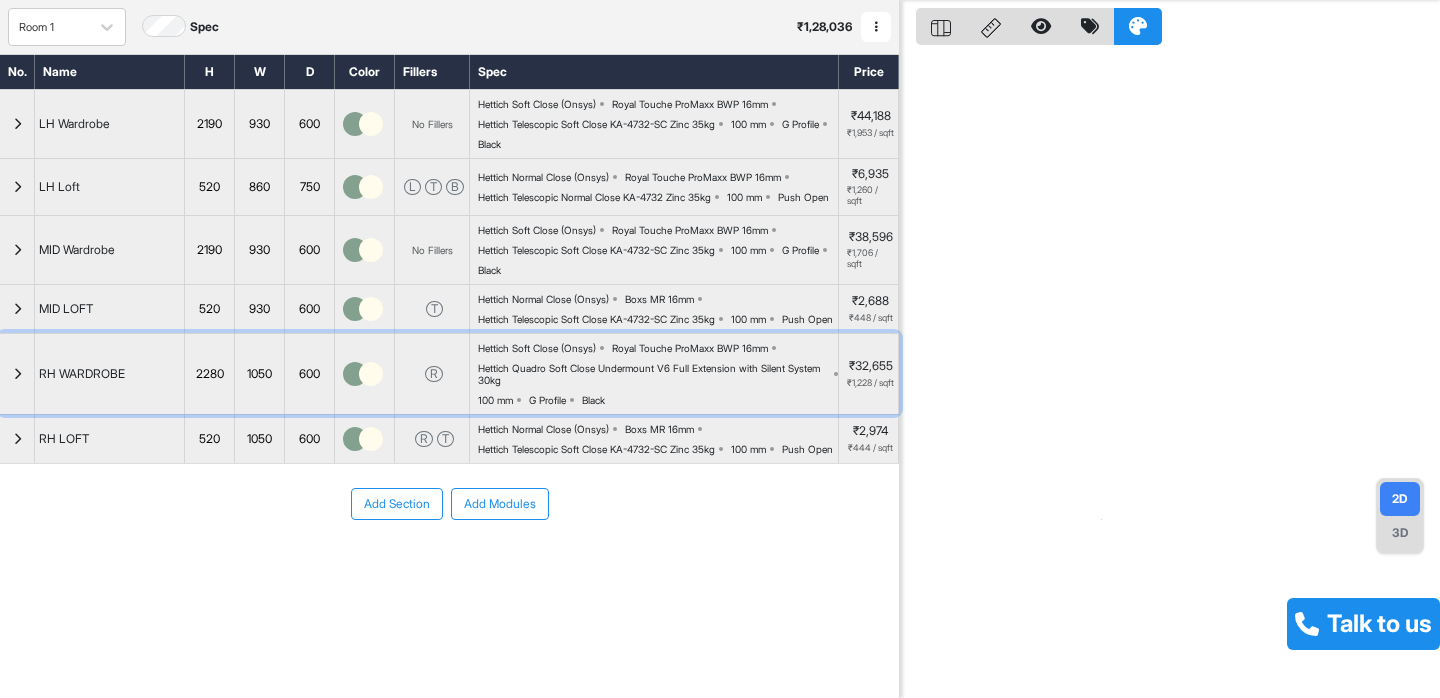 scroll, scrollTop: 0, scrollLeft: 0, axis: both 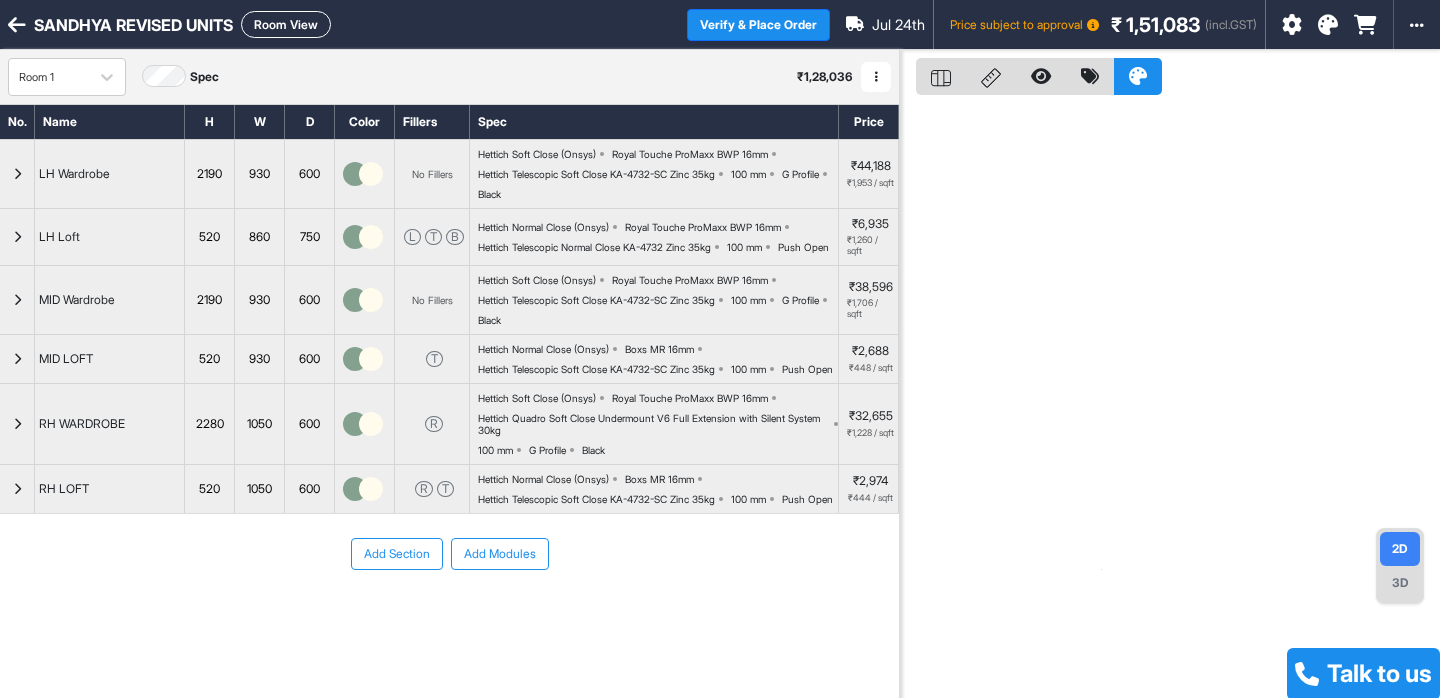 click on "₹   1,51,083" at bounding box center (1156, 25) 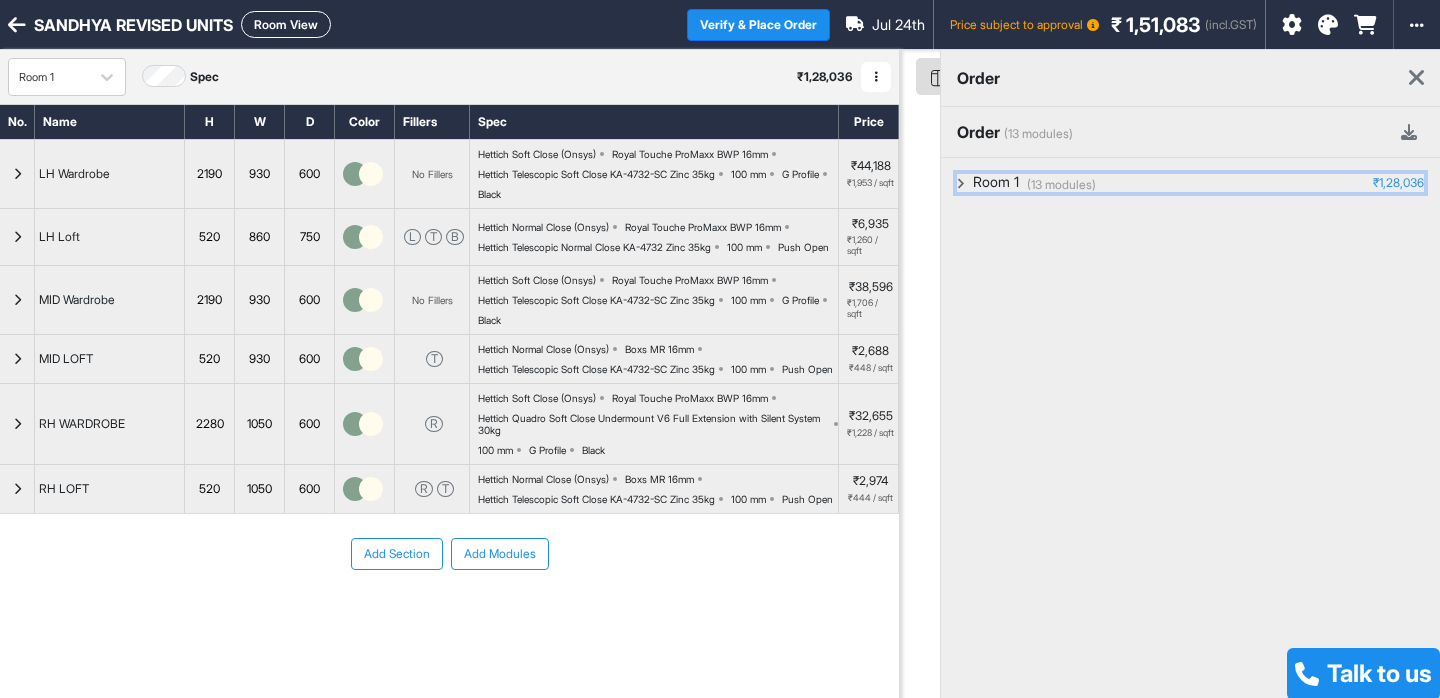 click on "Room 1" at bounding box center (996, 183) 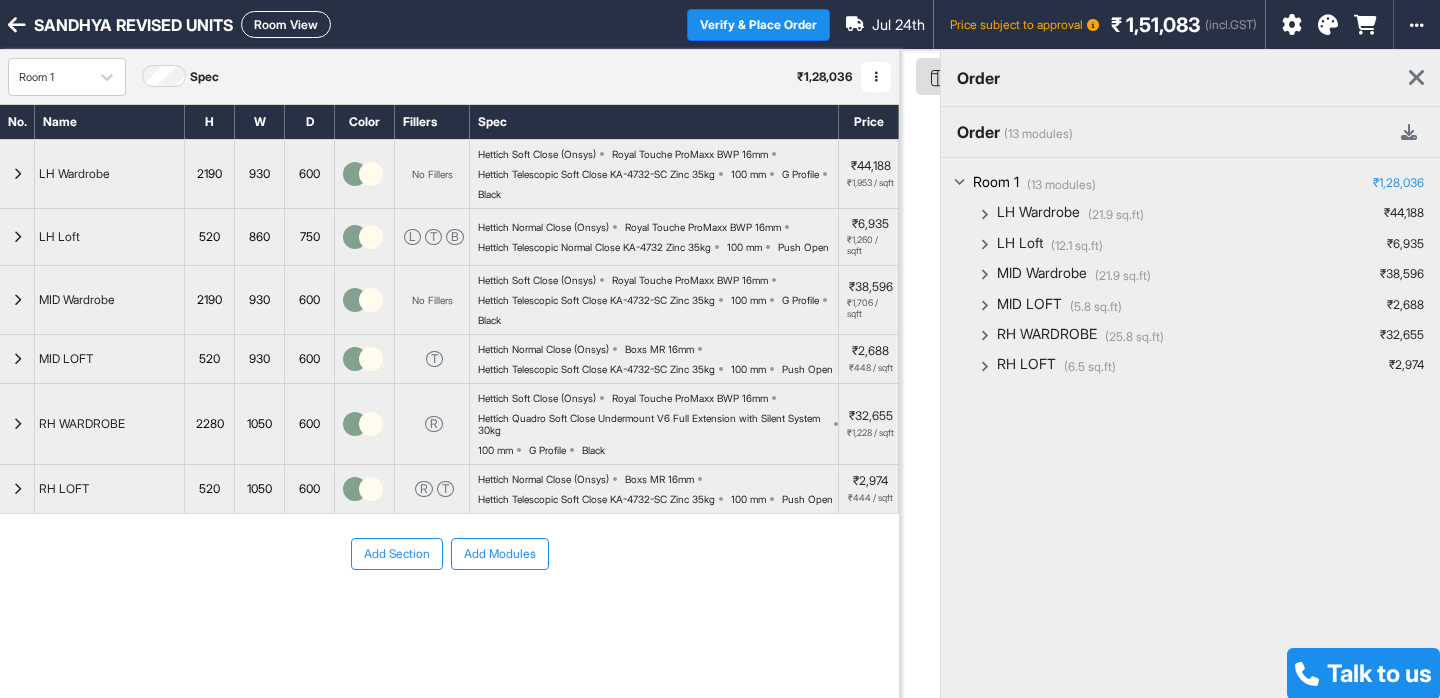 click on "Room 1" at bounding box center (996, 183) 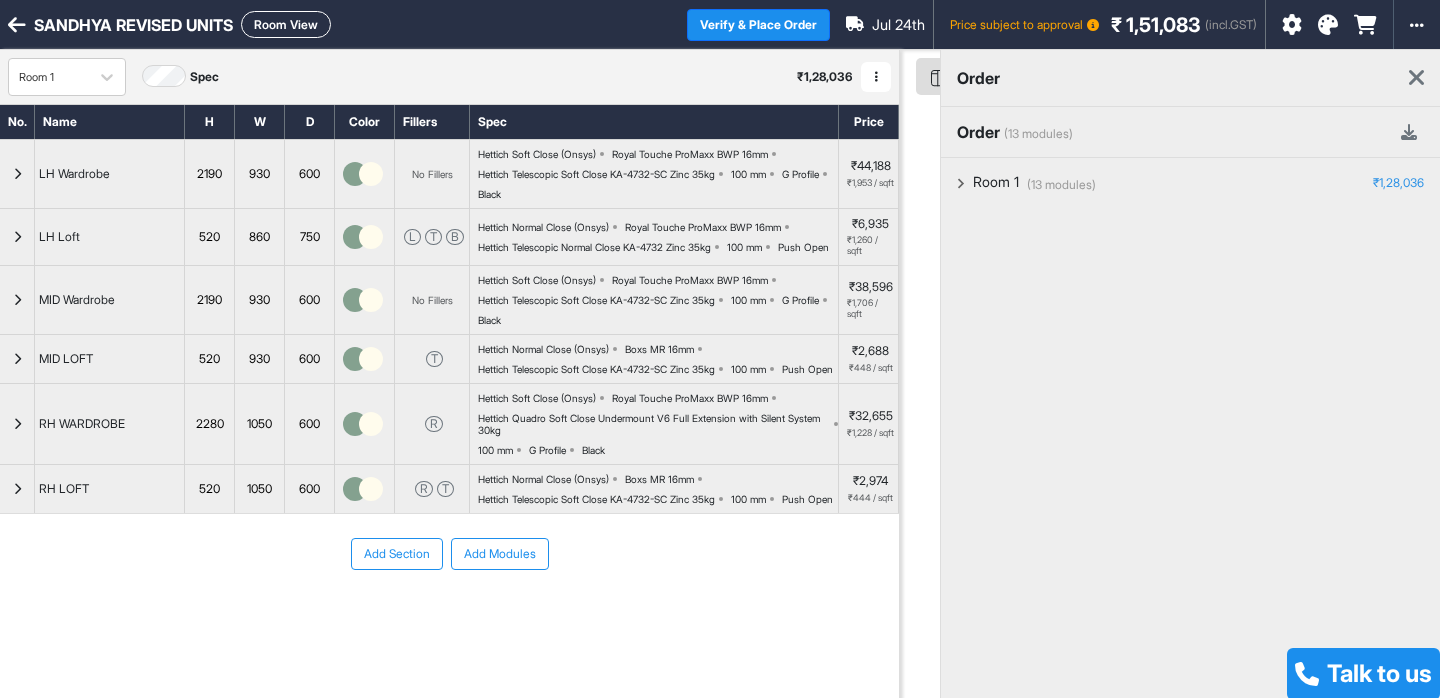 click at bounding box center [1416, 78] 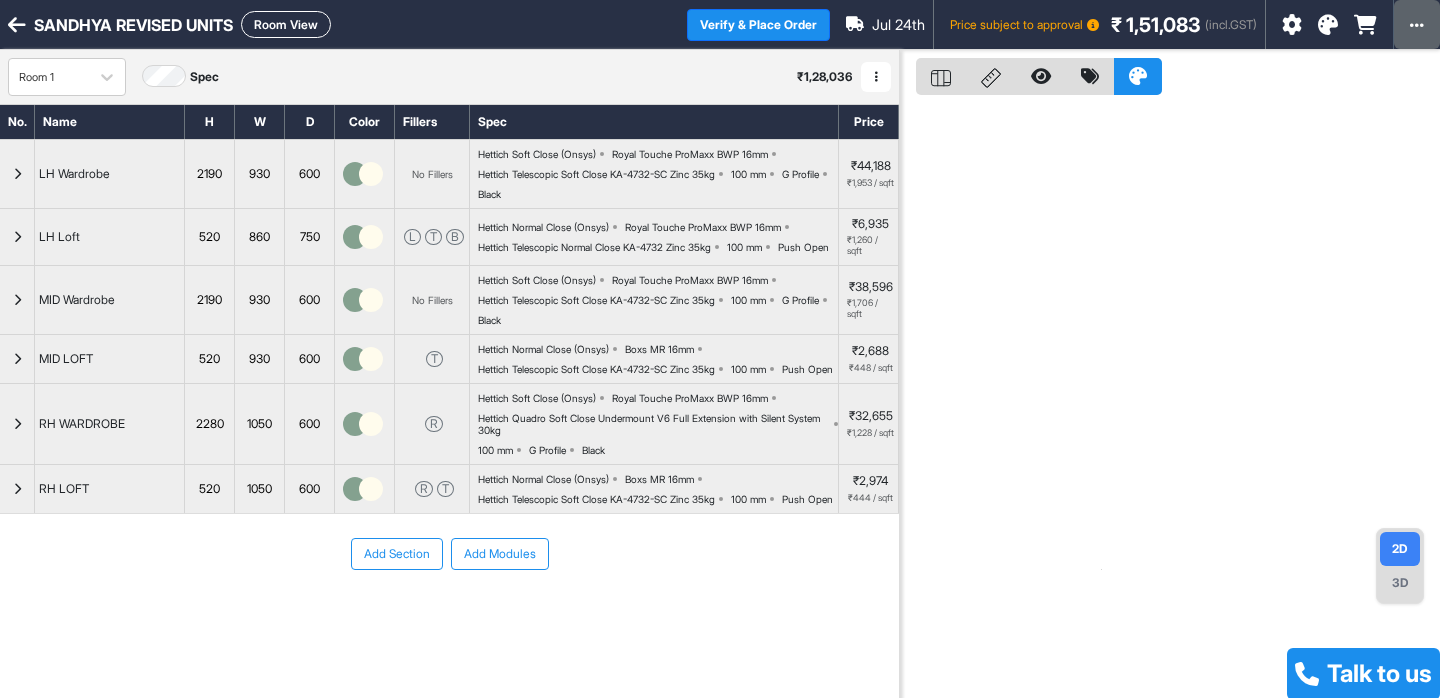 click at bounding box center (1417, 25) 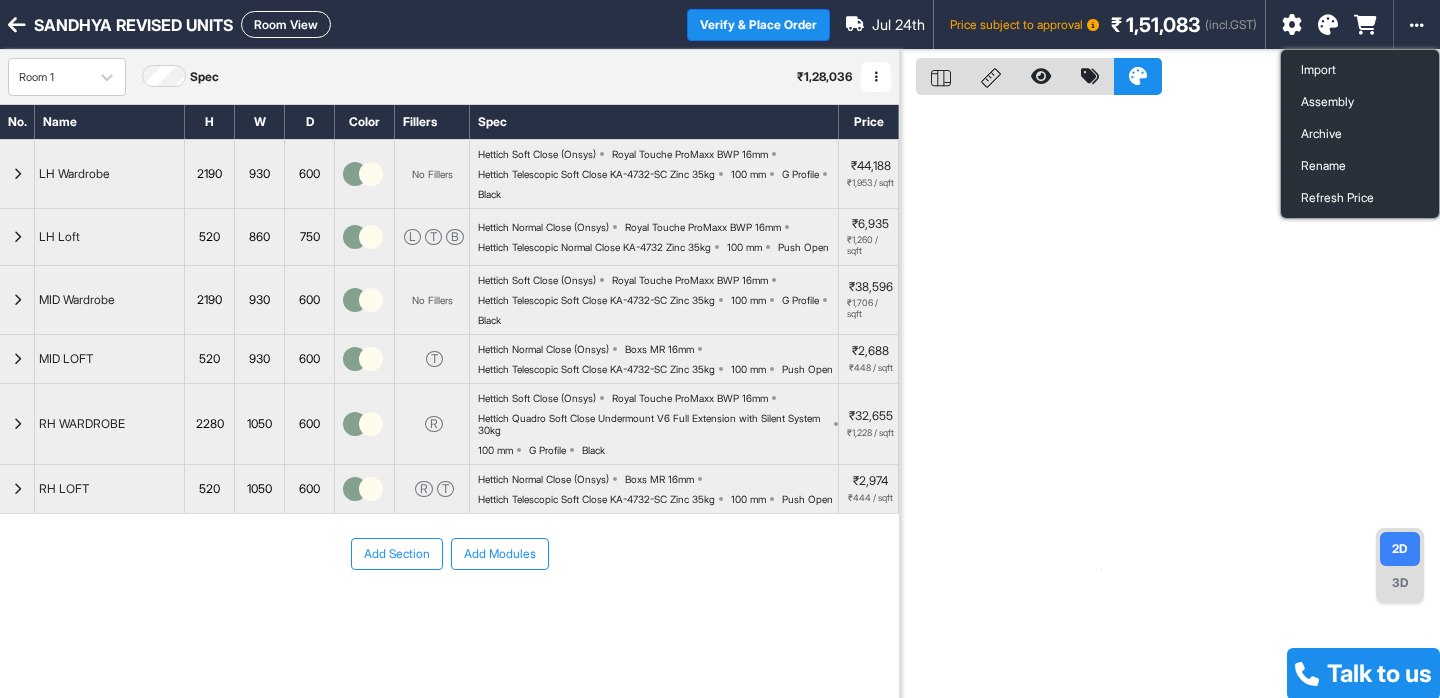 click on "Add Section Add Modules" at bounding box center [449, 614] 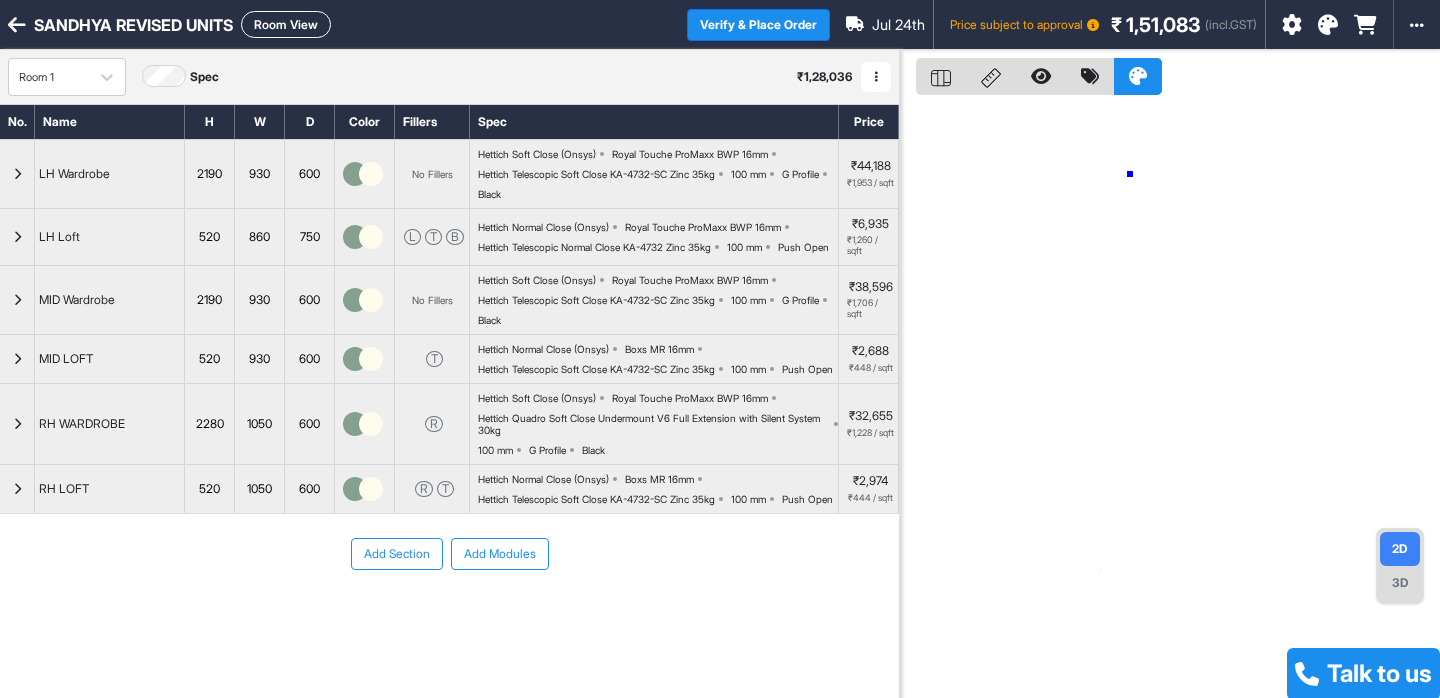 click at bounding box center (1170, 399) 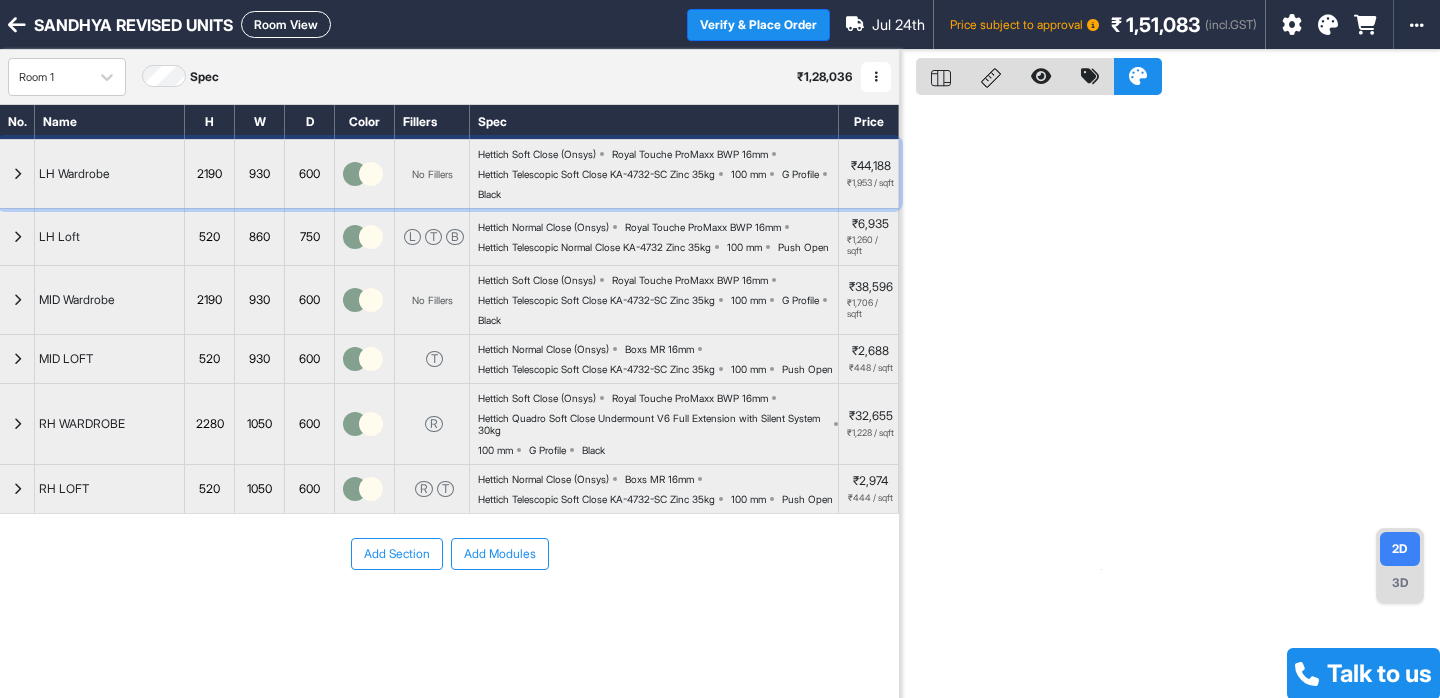click at bounding box center (17, 174) 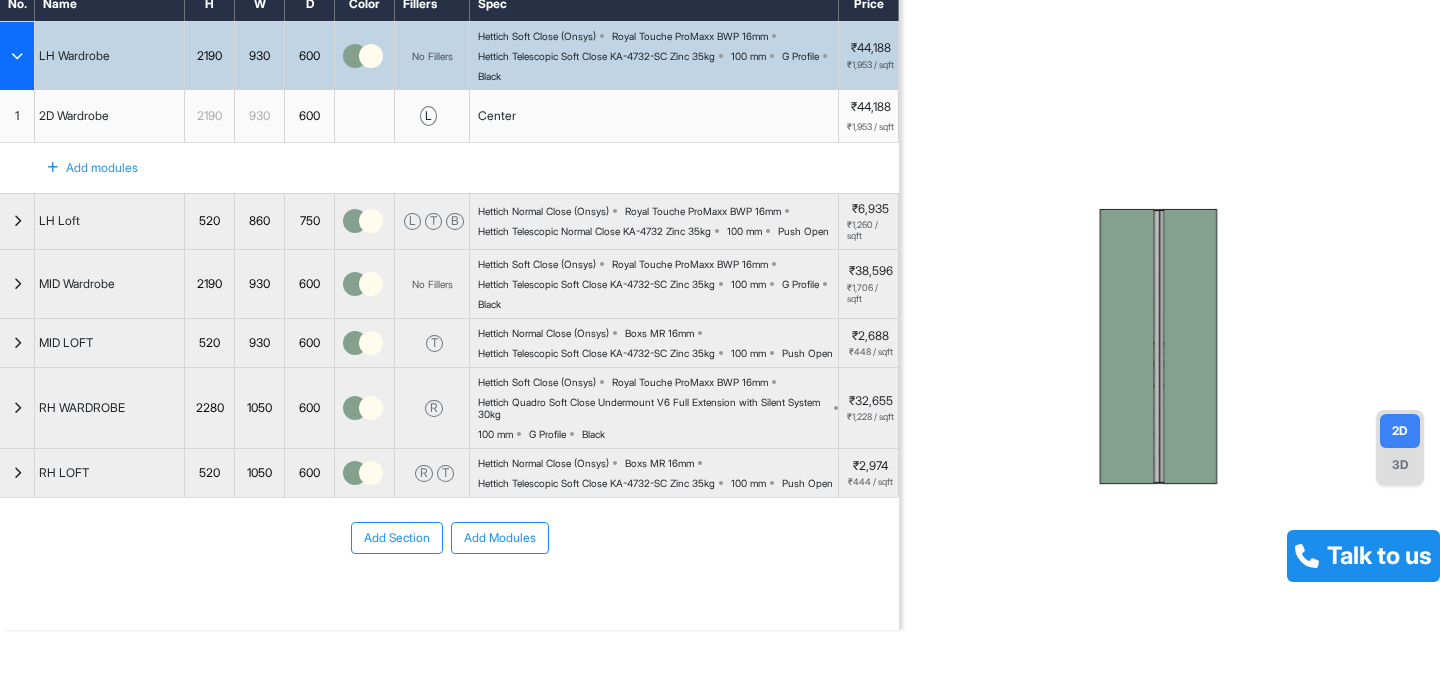 scroll, scrollTop: 0, scrollLeft: 0, axis: both 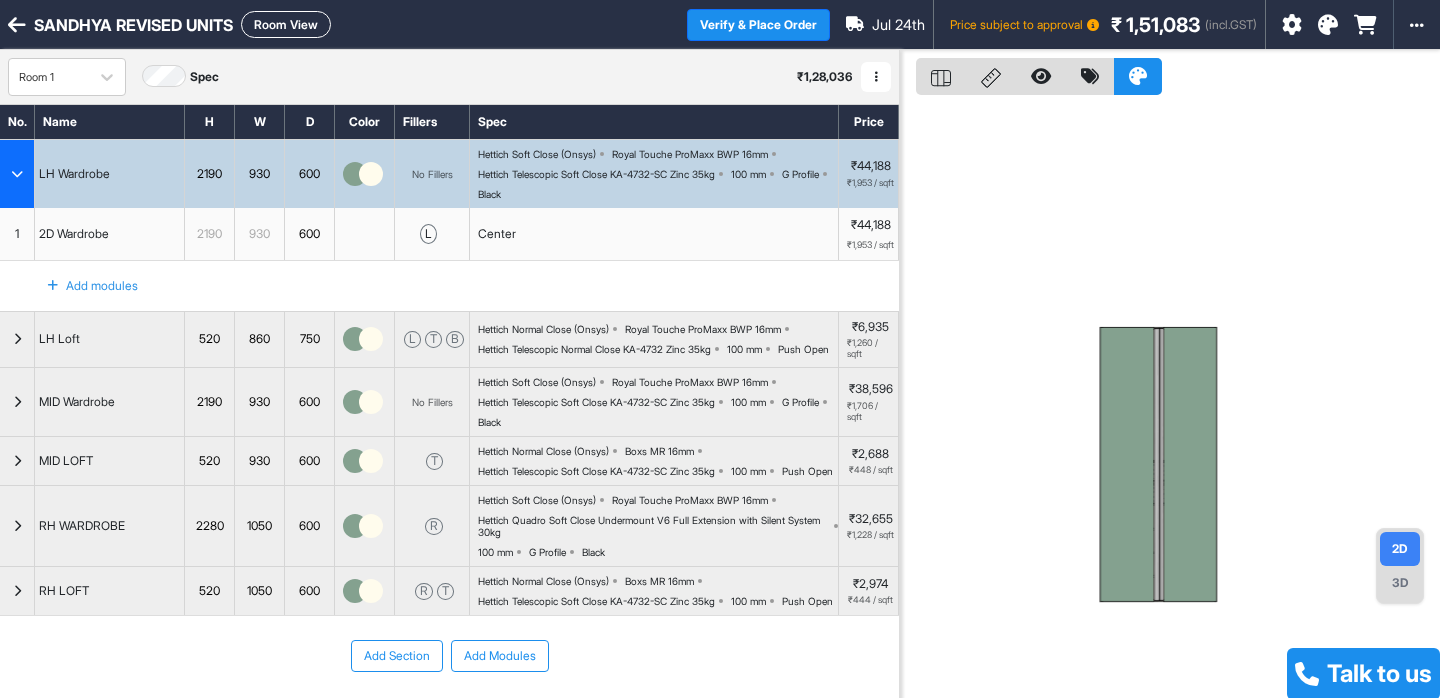 click at bounding box center (17, 174) 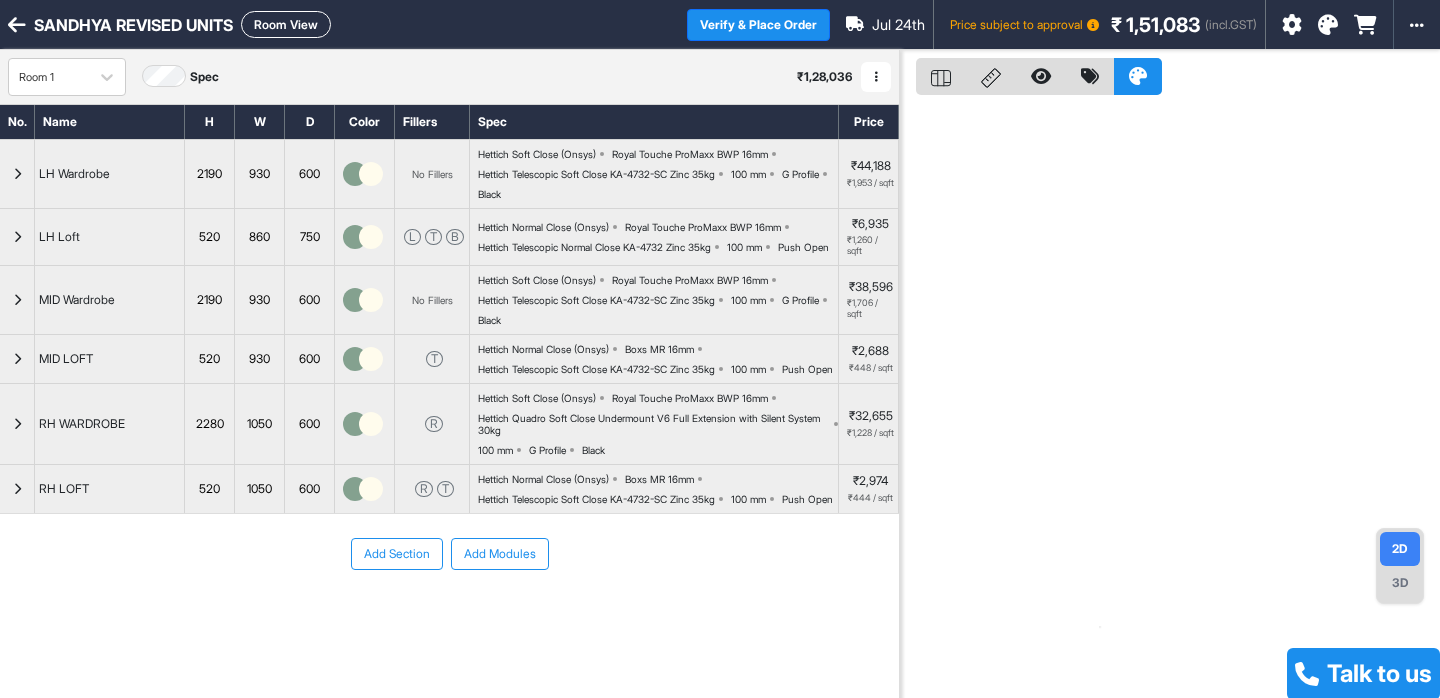 click at bounding box center (1093, 25) 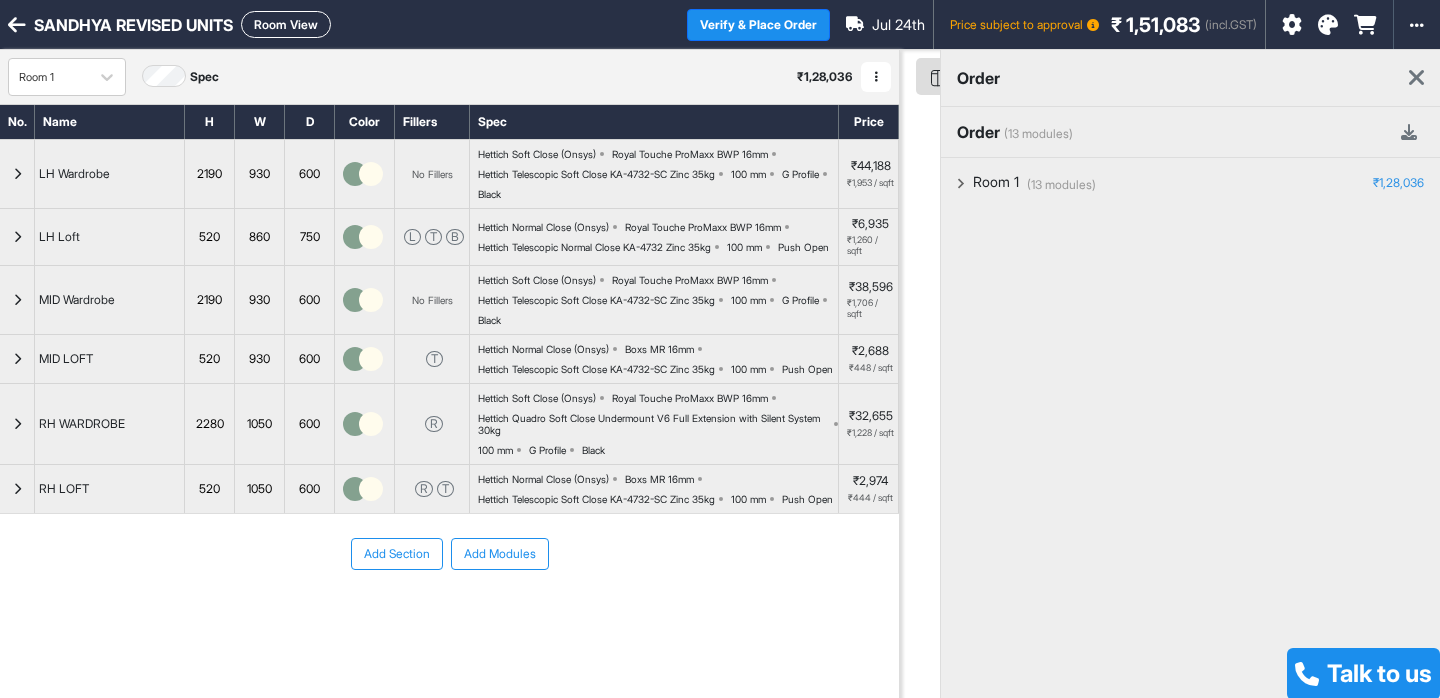 click at bounding box center (1416, 78) 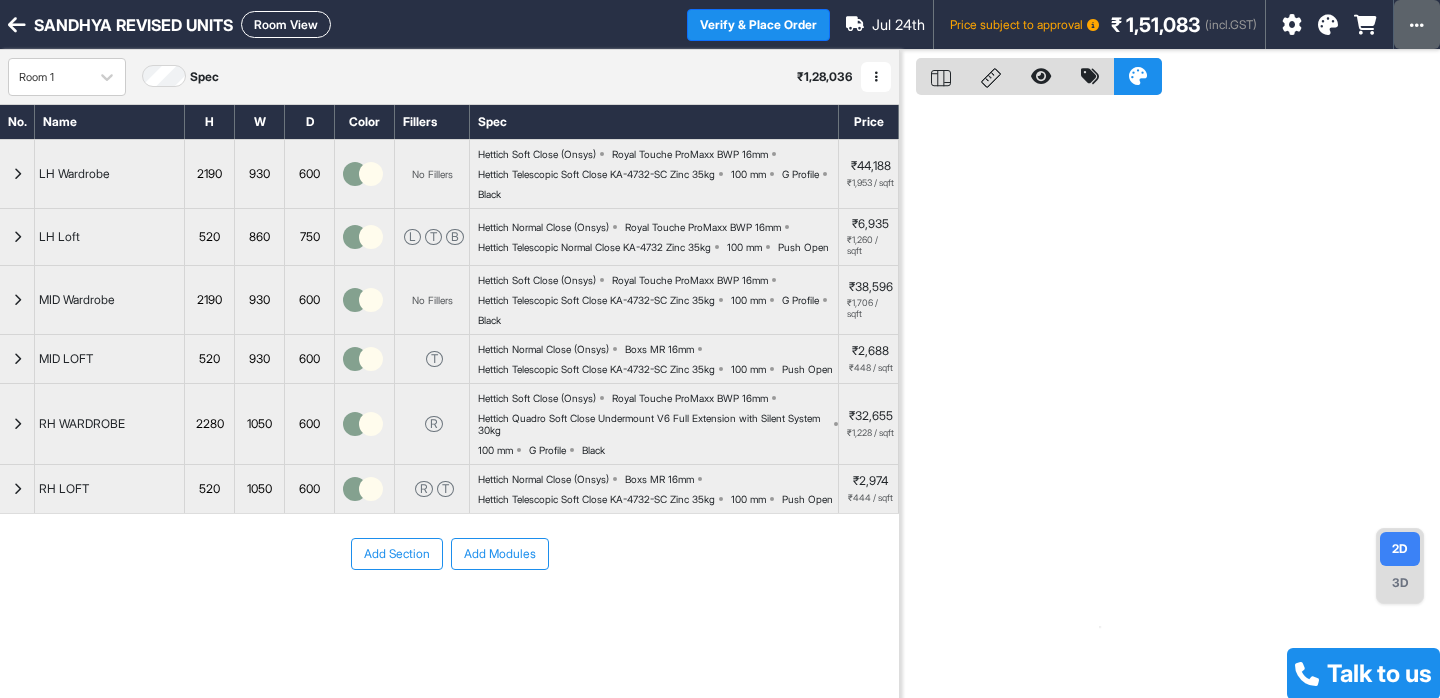click at bounding box center [1417, 25] 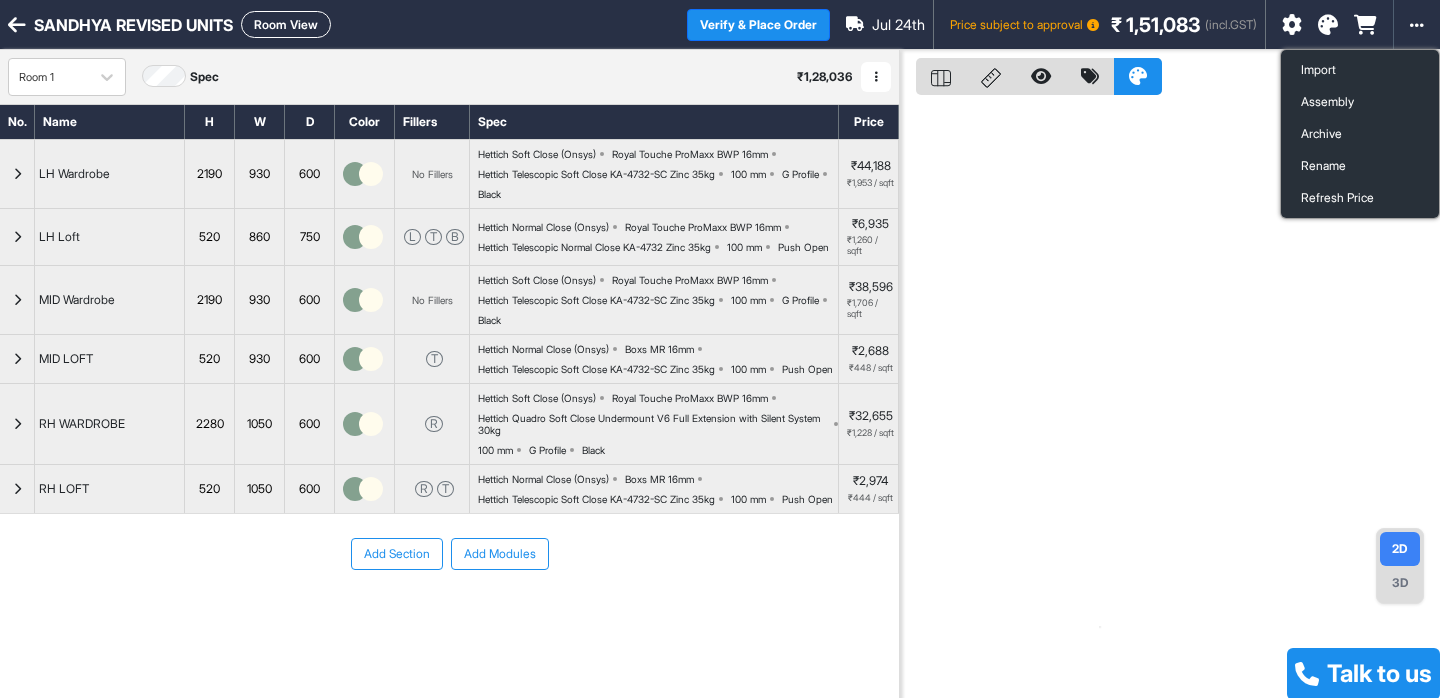click at bounding box center [1170, 399] 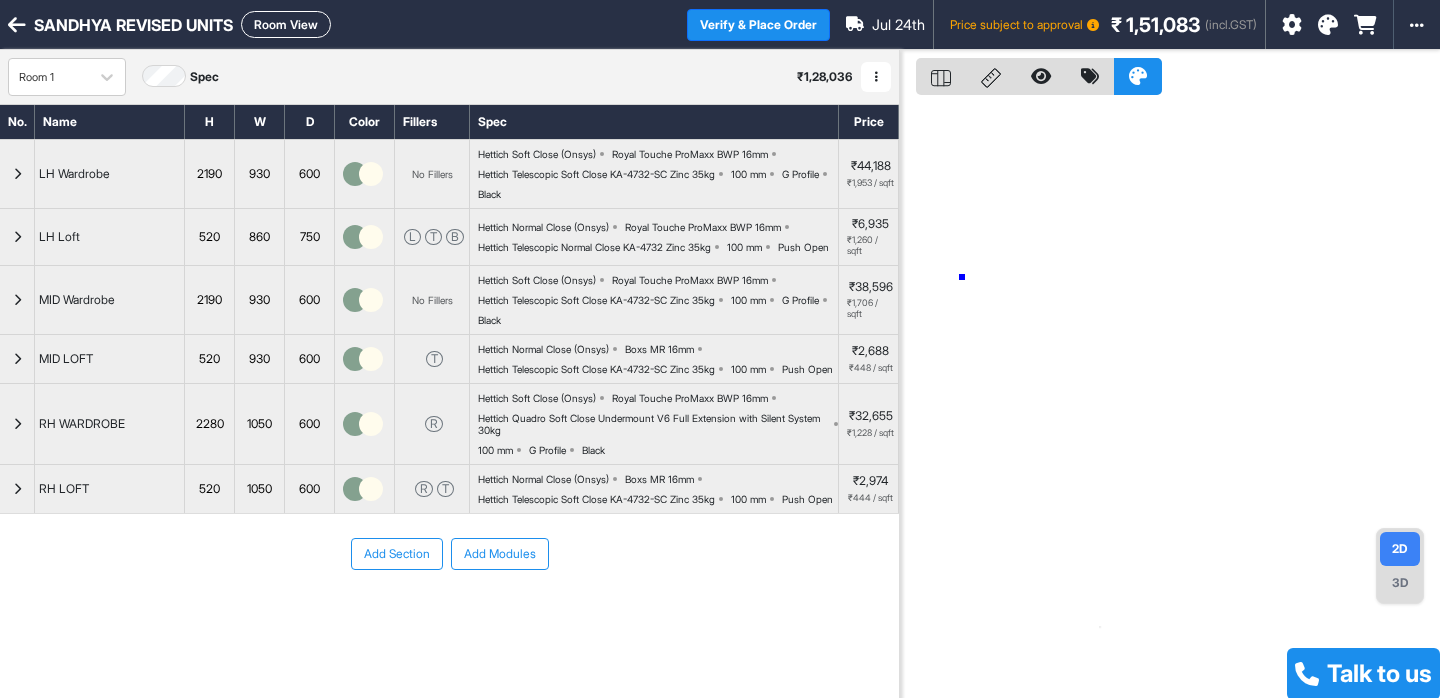 click at bounding box center [1170, 399] 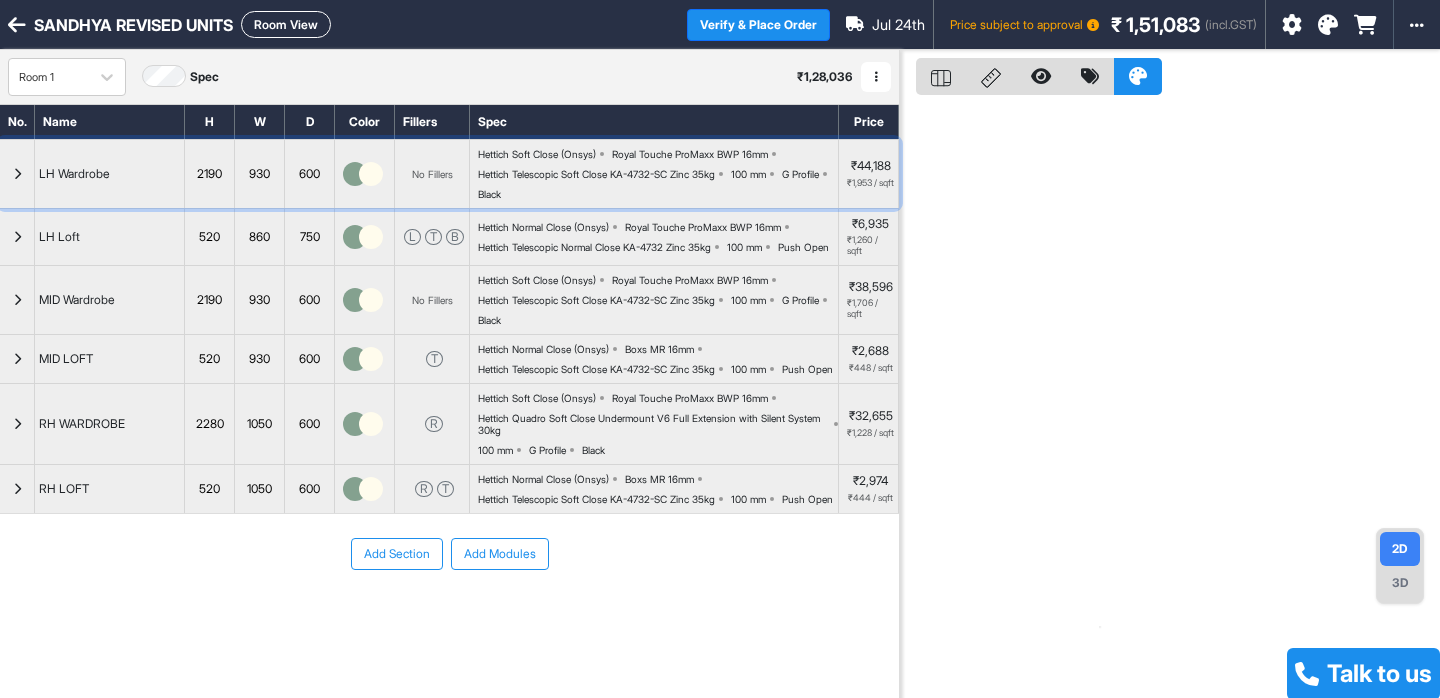 click at bounding box center (17, 174) 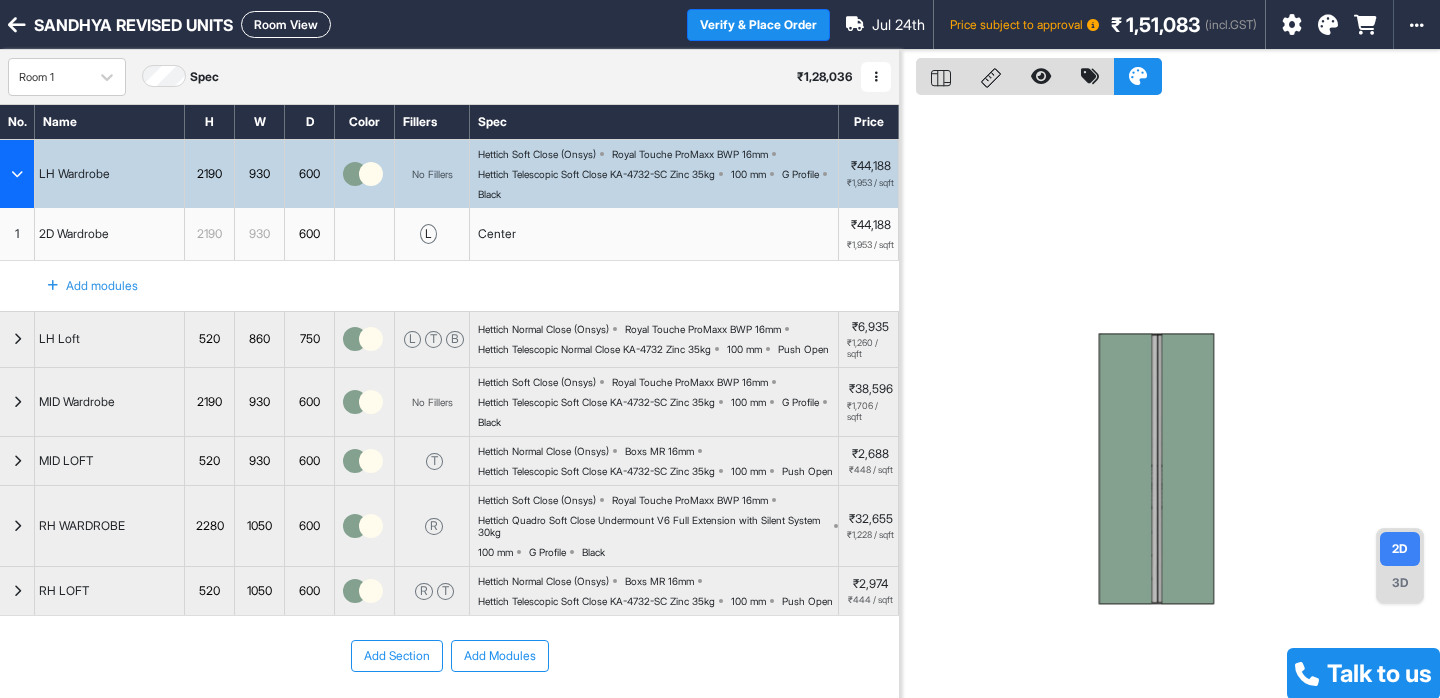 click at bounding box center (17, 174) 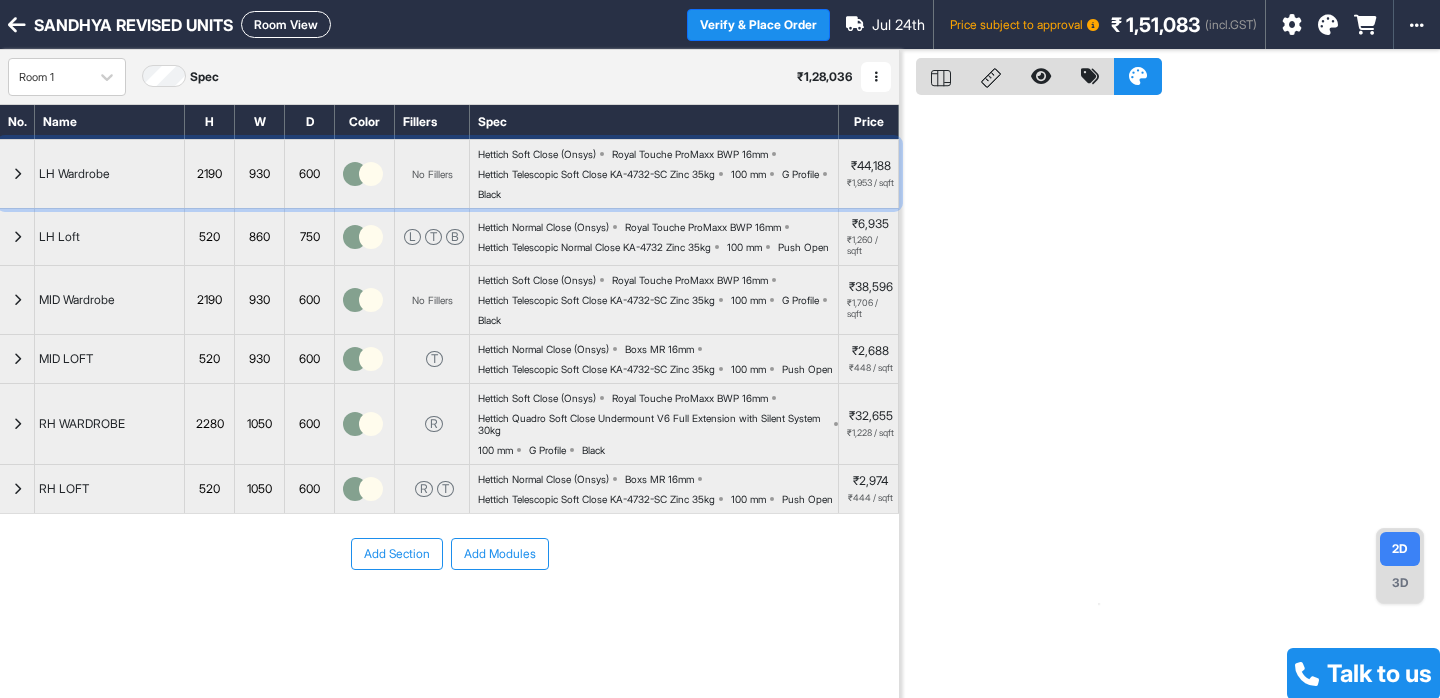 click at bounding box center [17, 174] 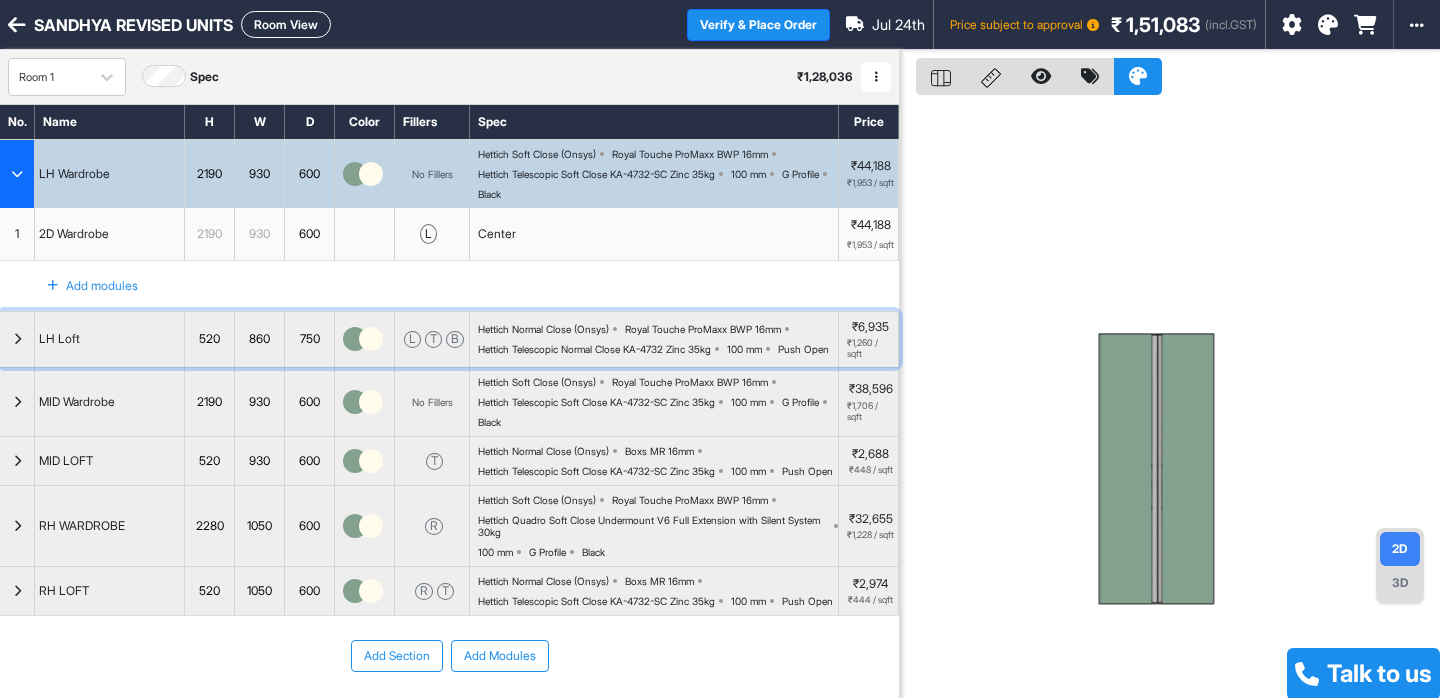 click at bounding box center [17, 339] 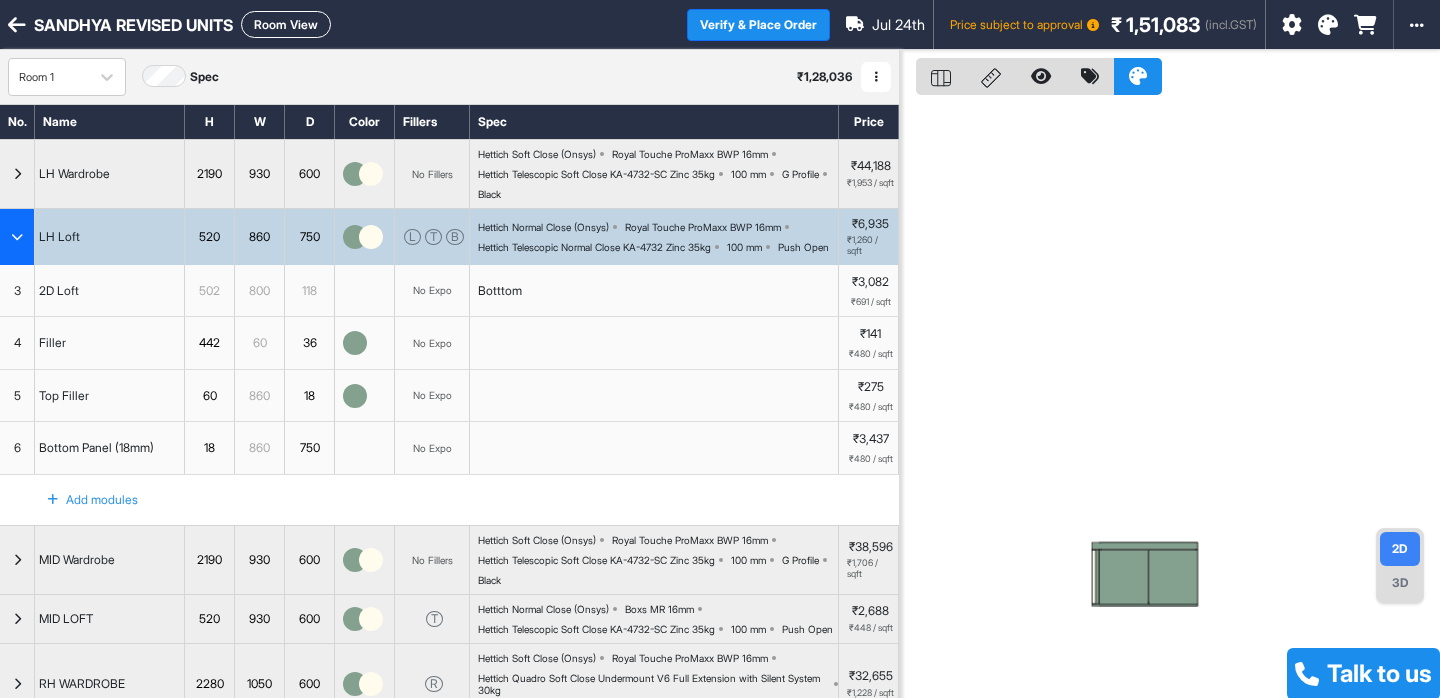 click at bounding box center [1123, 577] 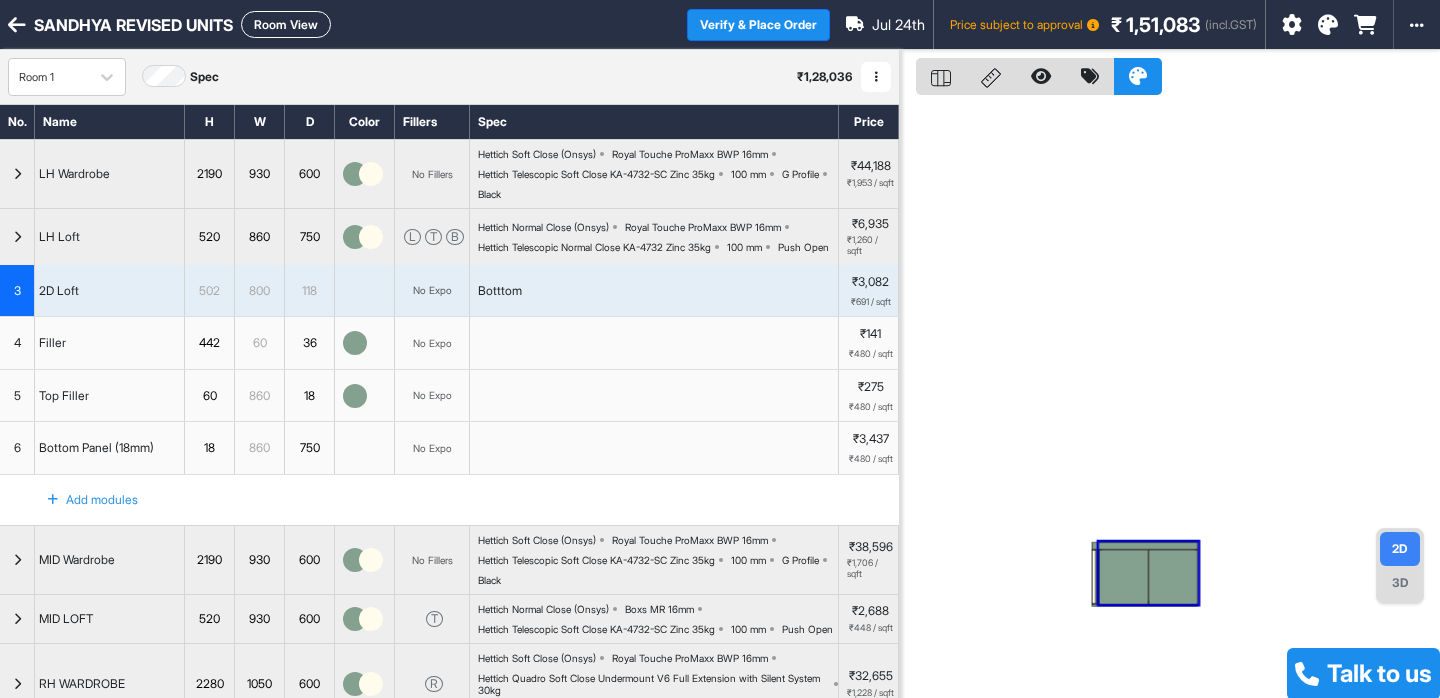 click at bounding box center [1170, 399] 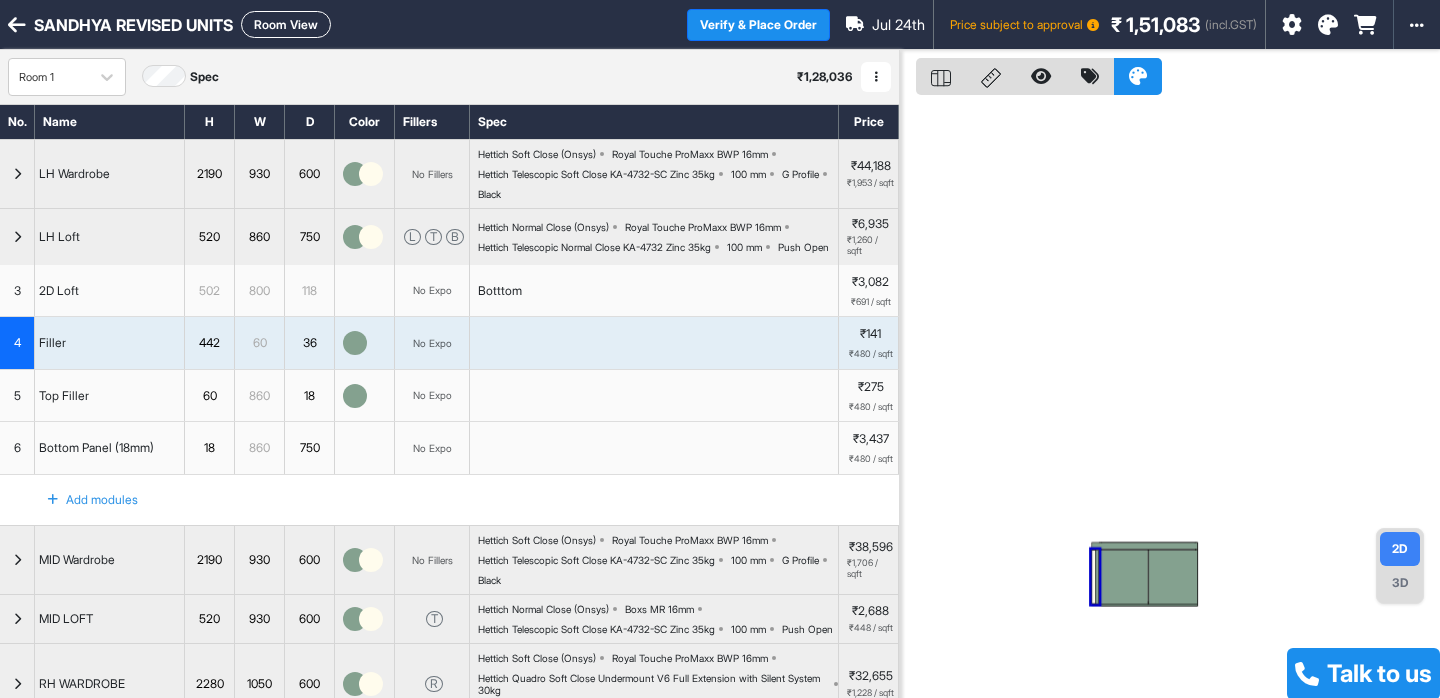 click on "4" at bounding box center (17, 343) 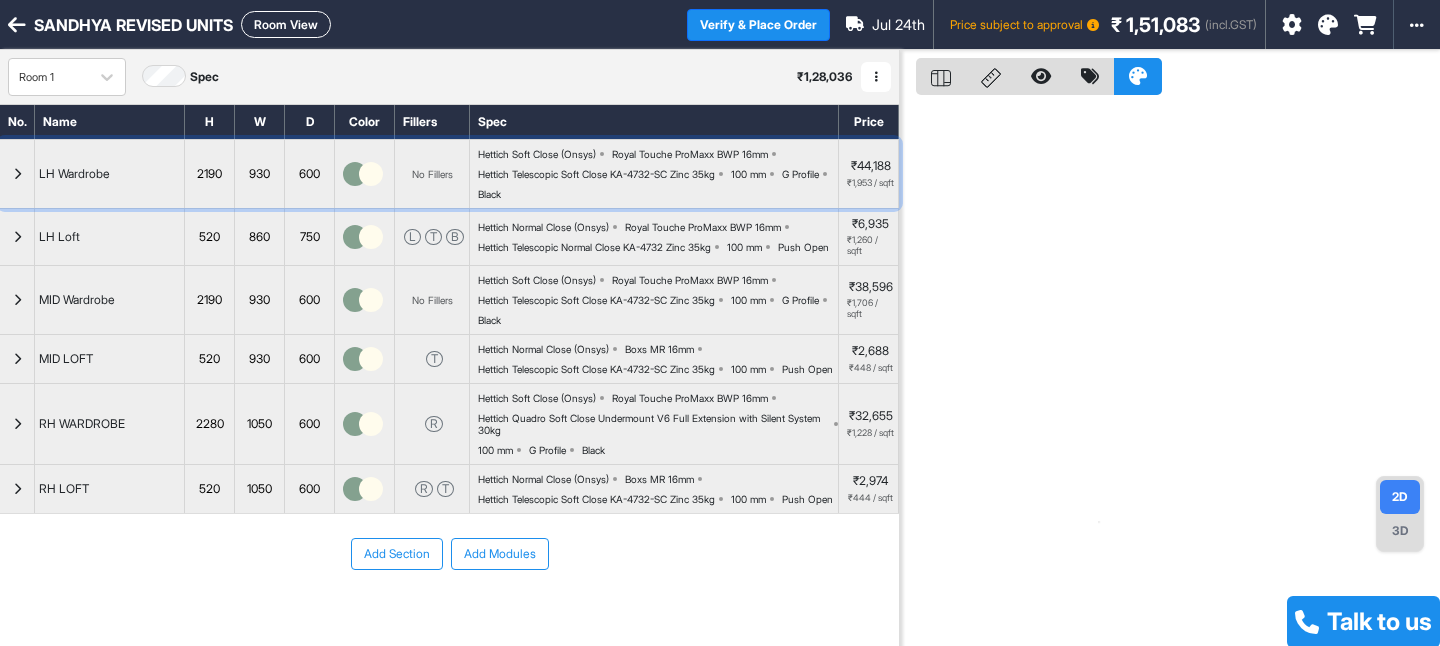 click at bounding box center [17, 174] 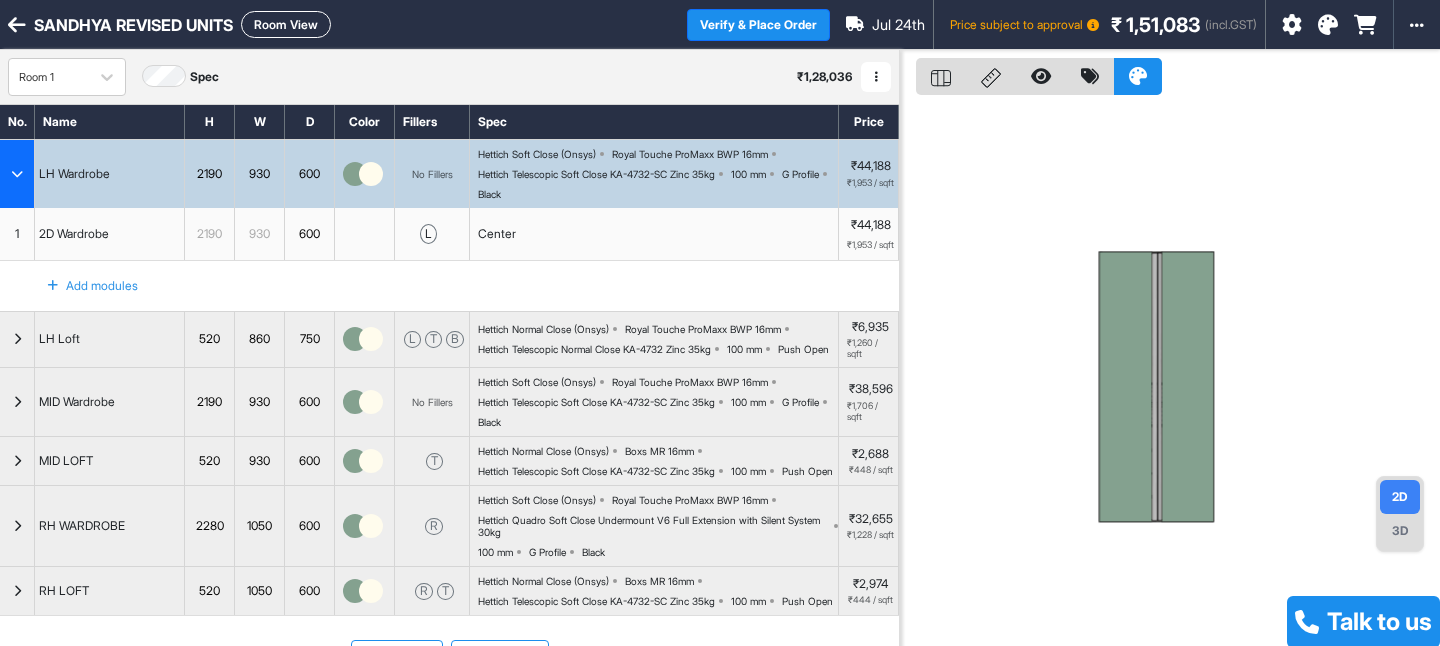 type 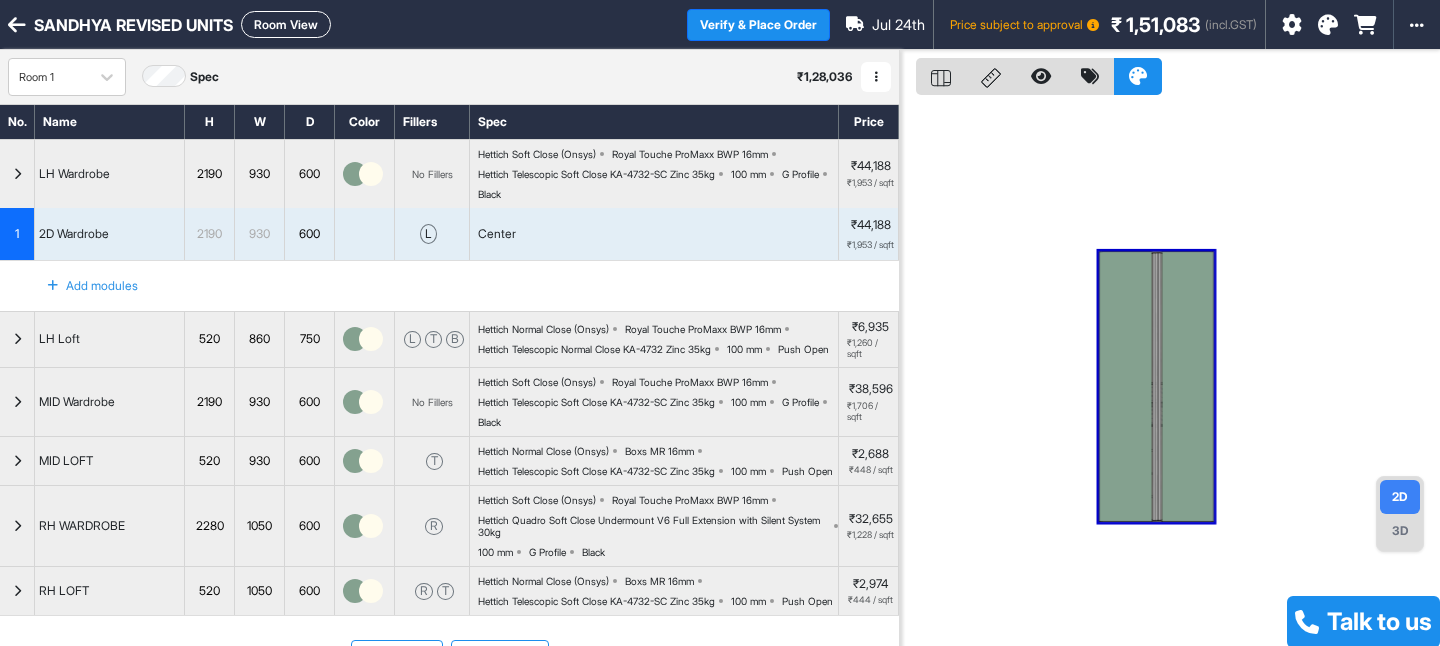 click at bounding box center [17, 174] 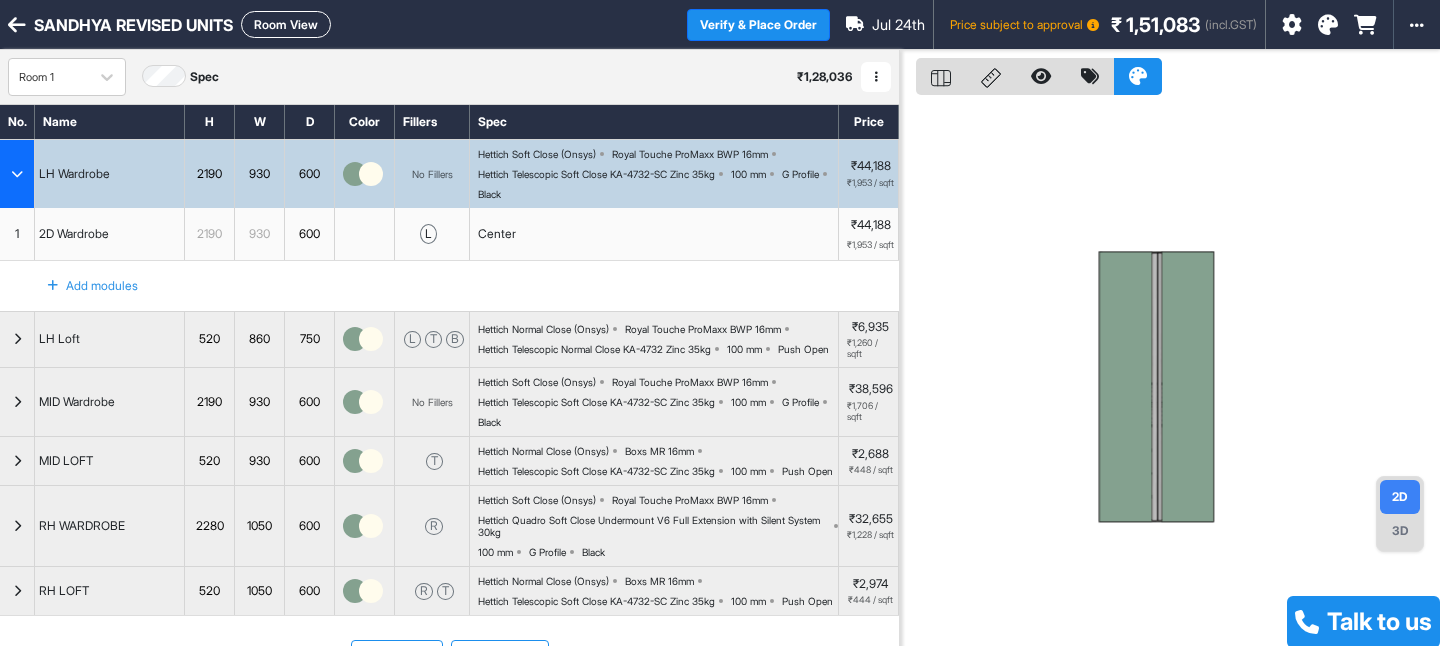click on "Room View" at bounding box center (286, 24) 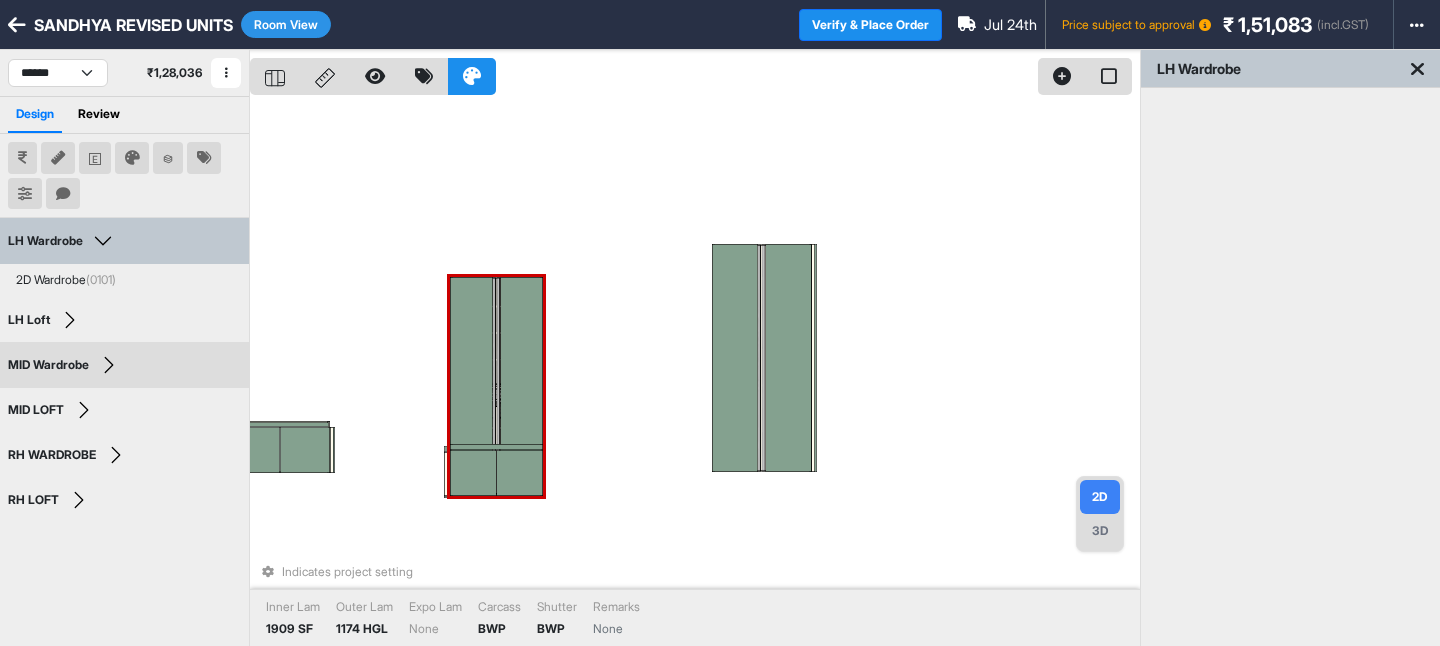click at bounding box center [521, 386] 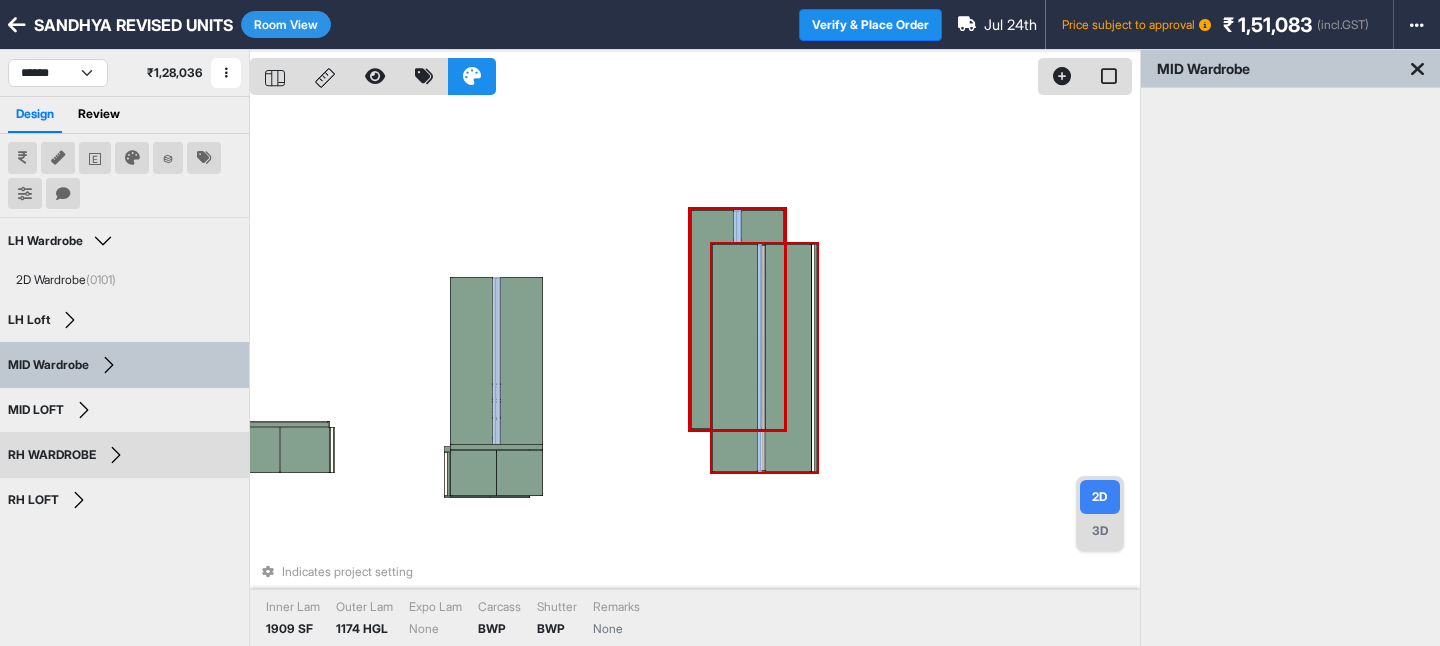 drag, startPoint x: 497, startPoint y: 361, endPoint x: 675, endPoint y: 282, distance: 194.74342 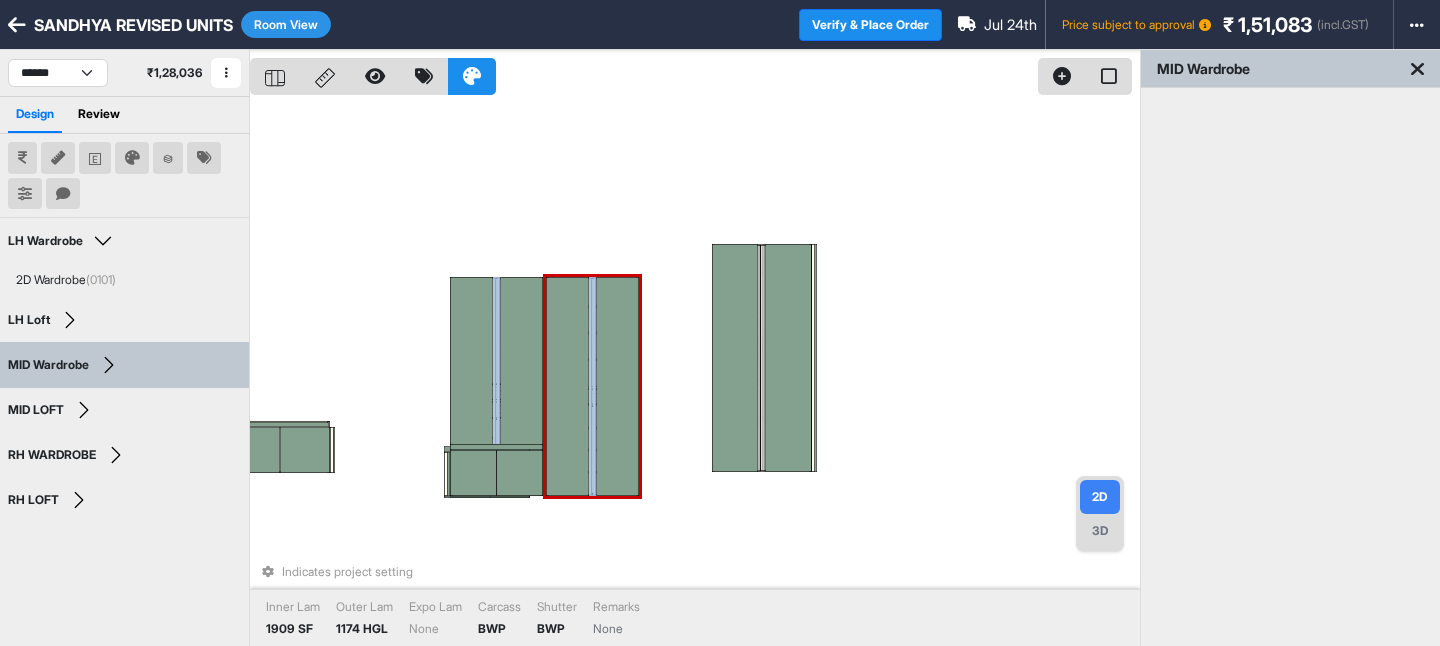 drag, startPoint x: 675, startPoint y: 282, endPoint x: 593, endPoint y: 361, distance: 113.86395 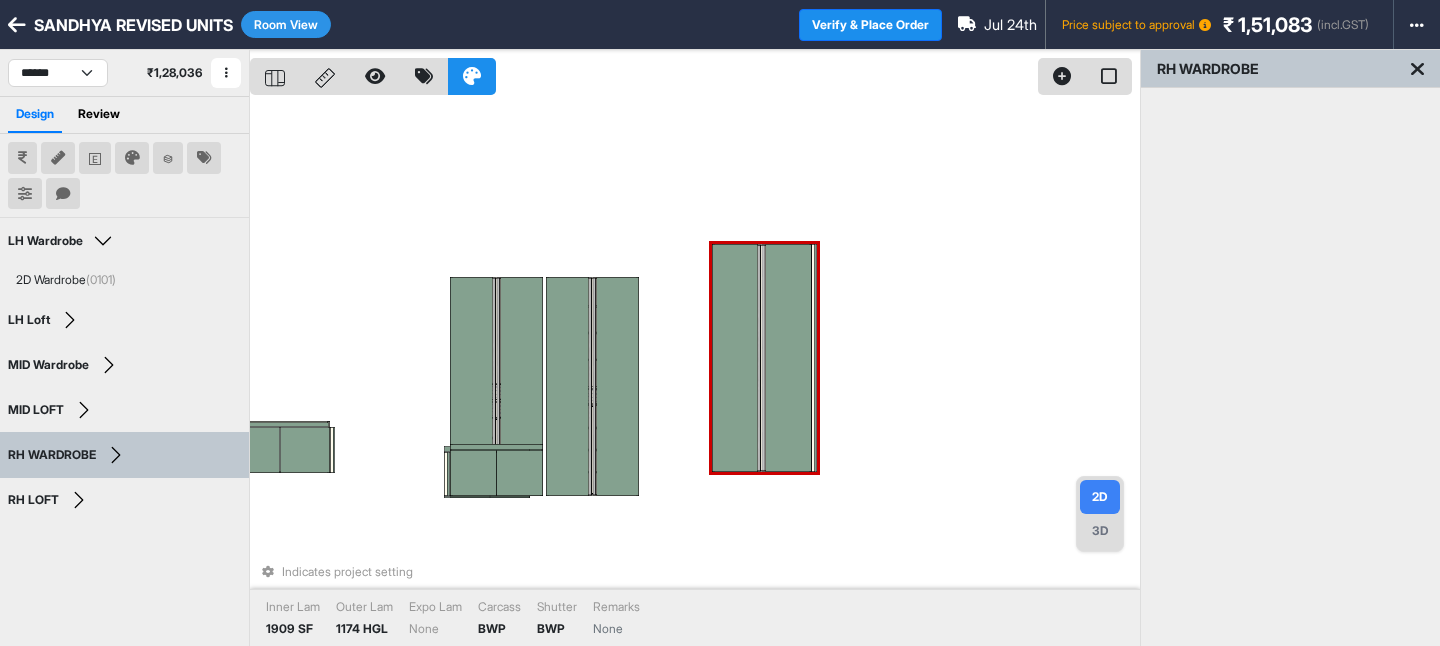 click at bounding box center [735, 358] 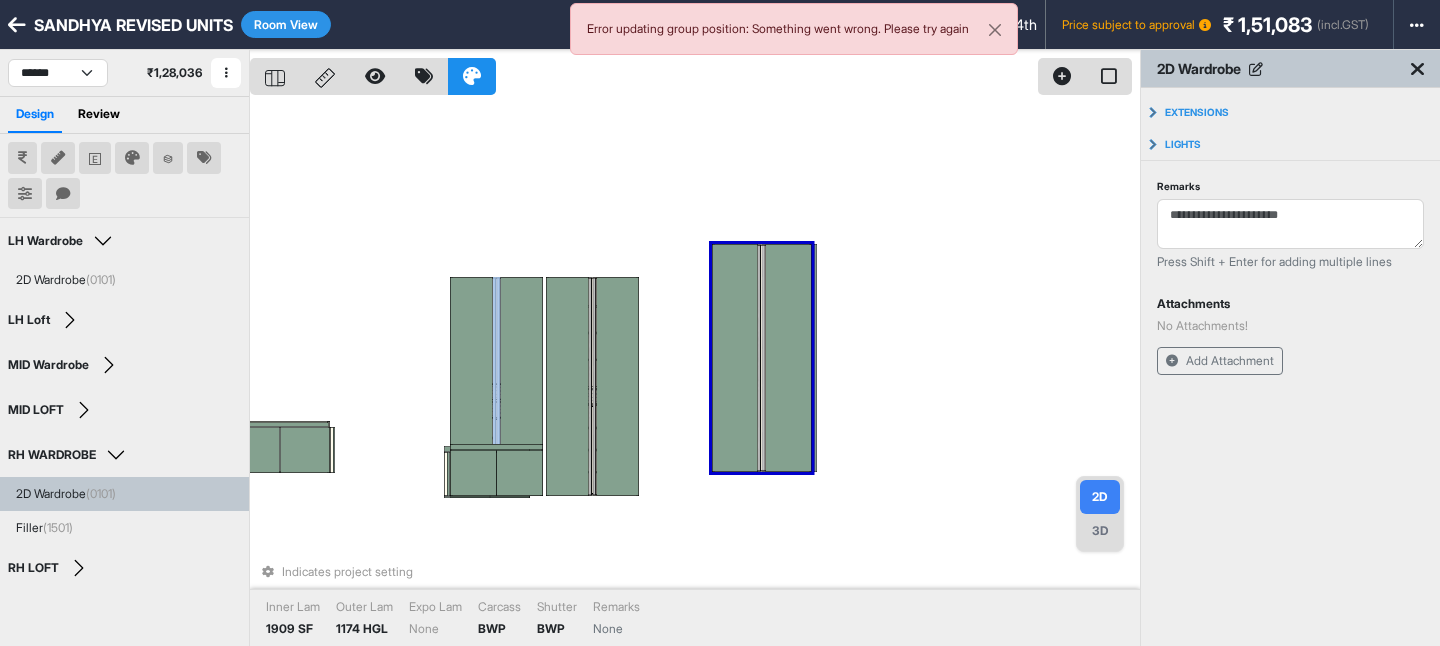 drag, startPoint x: 748, startPoint y: 376, endPoint x: 702, endPoint y: 401, distance: 52.35456 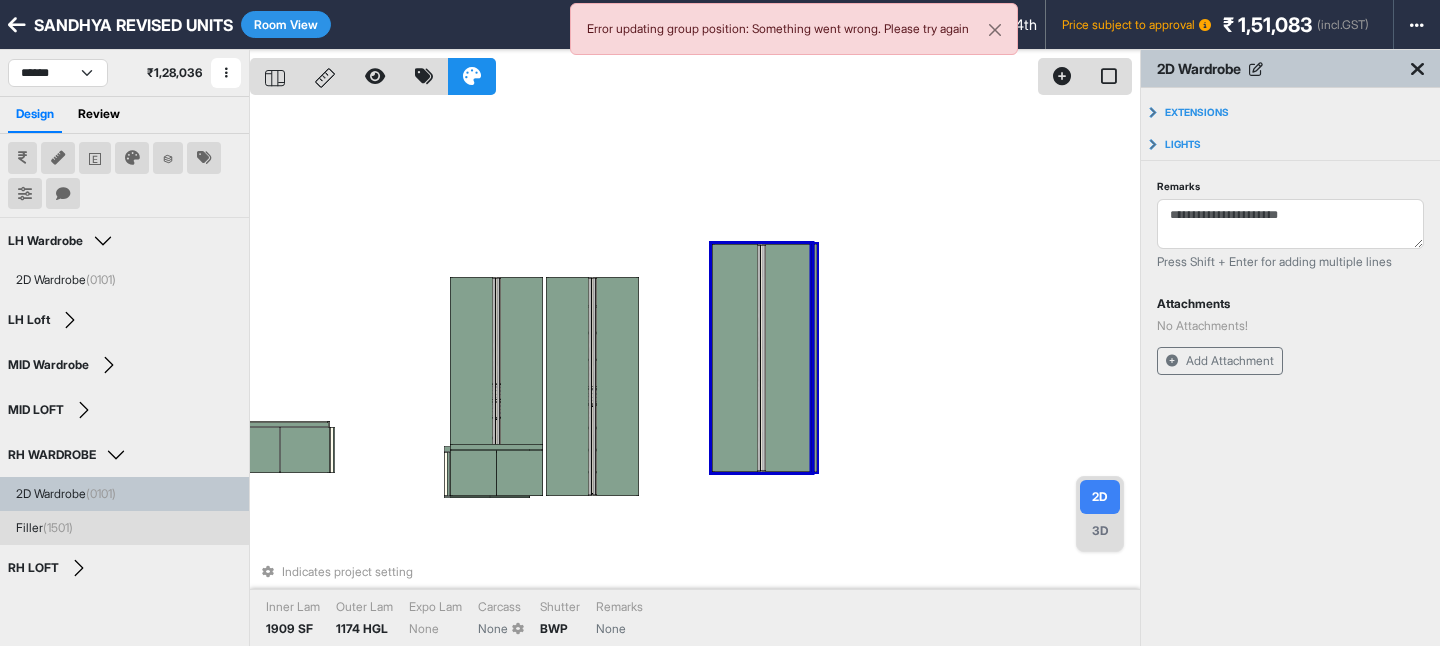 click on "Indicates project setting Inner Lam 1909 SF Outer Lam 1174 HGL Expo Lam None Carcass None Shutter BWP Remarks None" at bounding box center (695, 373) 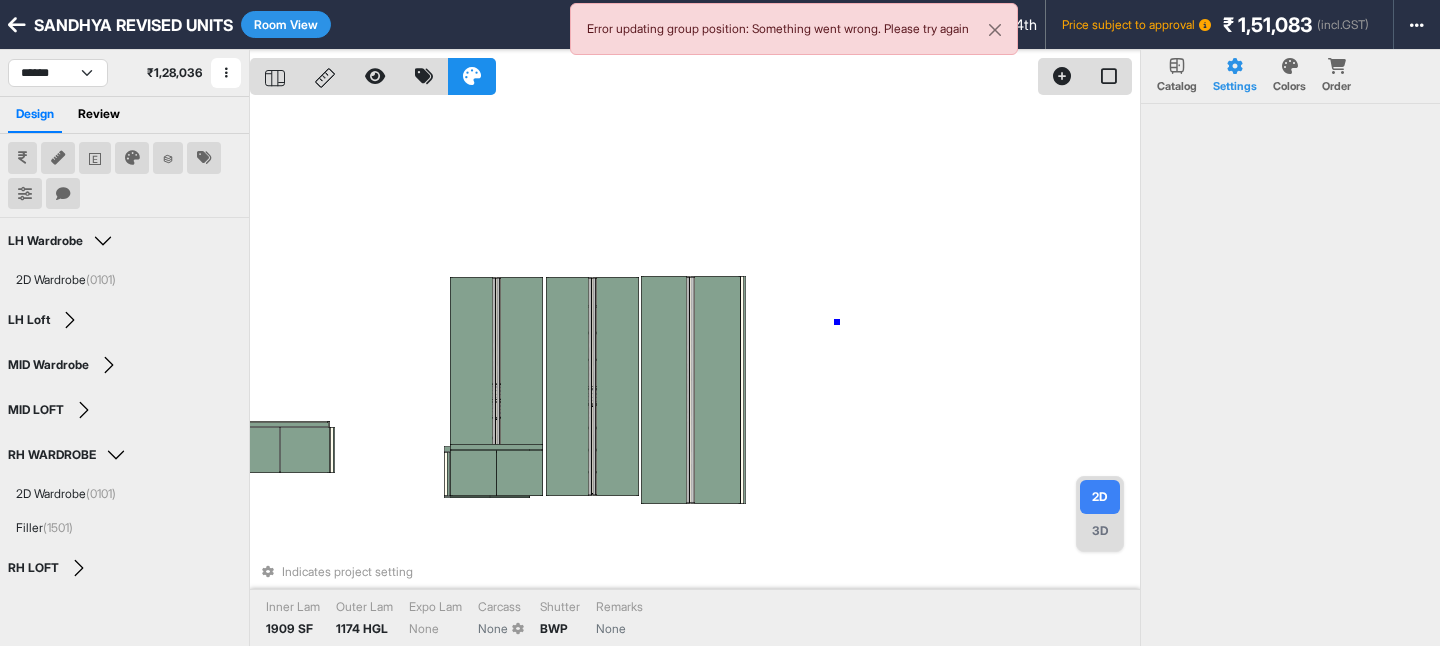 click on "Indicates project setting Inner Lam 1909 SF Outer Lam 1174 HGL Expo Lam None Carcass None Shutter BWP Remarks None" at bounding box center [695, 373] 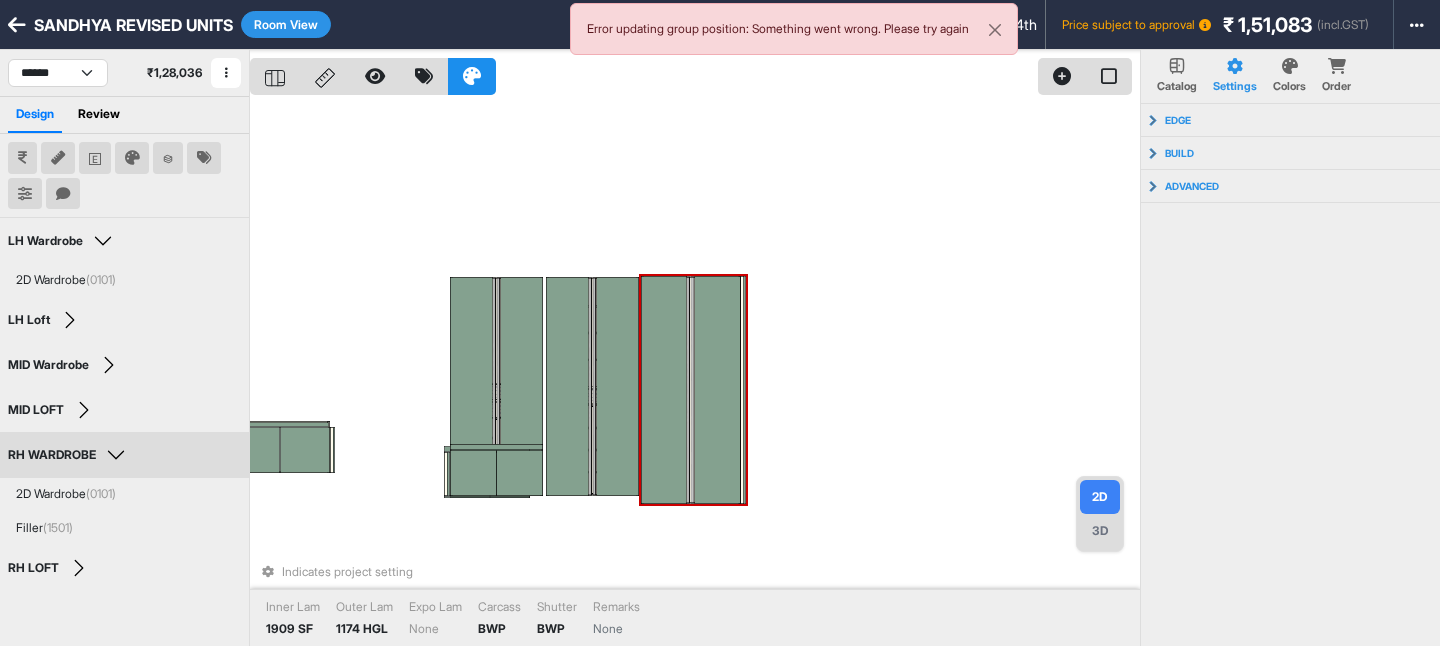 click on "Indicates project setting Inner Lam 1909 SF Outer Lam 1174 HGL Expo Lam None Carcass BWP Shutter BWP Remarks None" at bounding box center (695, 373) 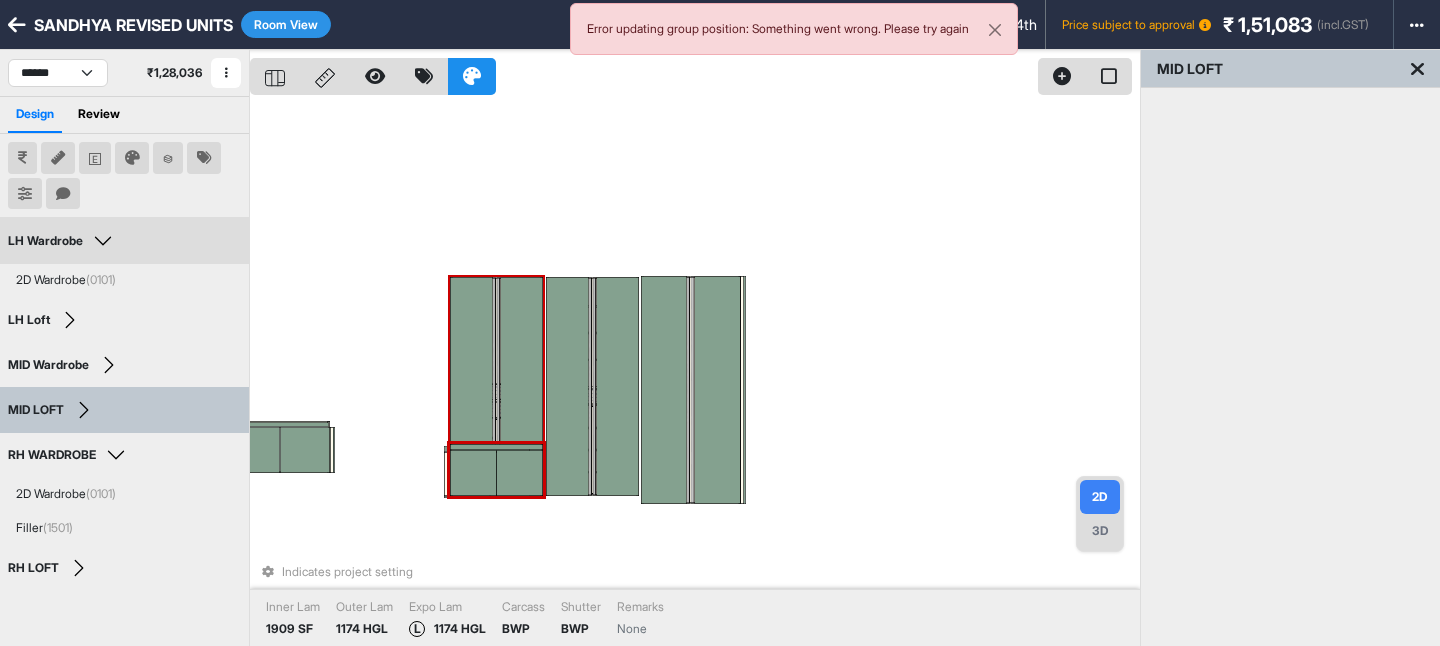 drag, startPoint x: 488, startPoint y: 467, endPoint x: 489, endPoint y: 268, distance: 199.00252 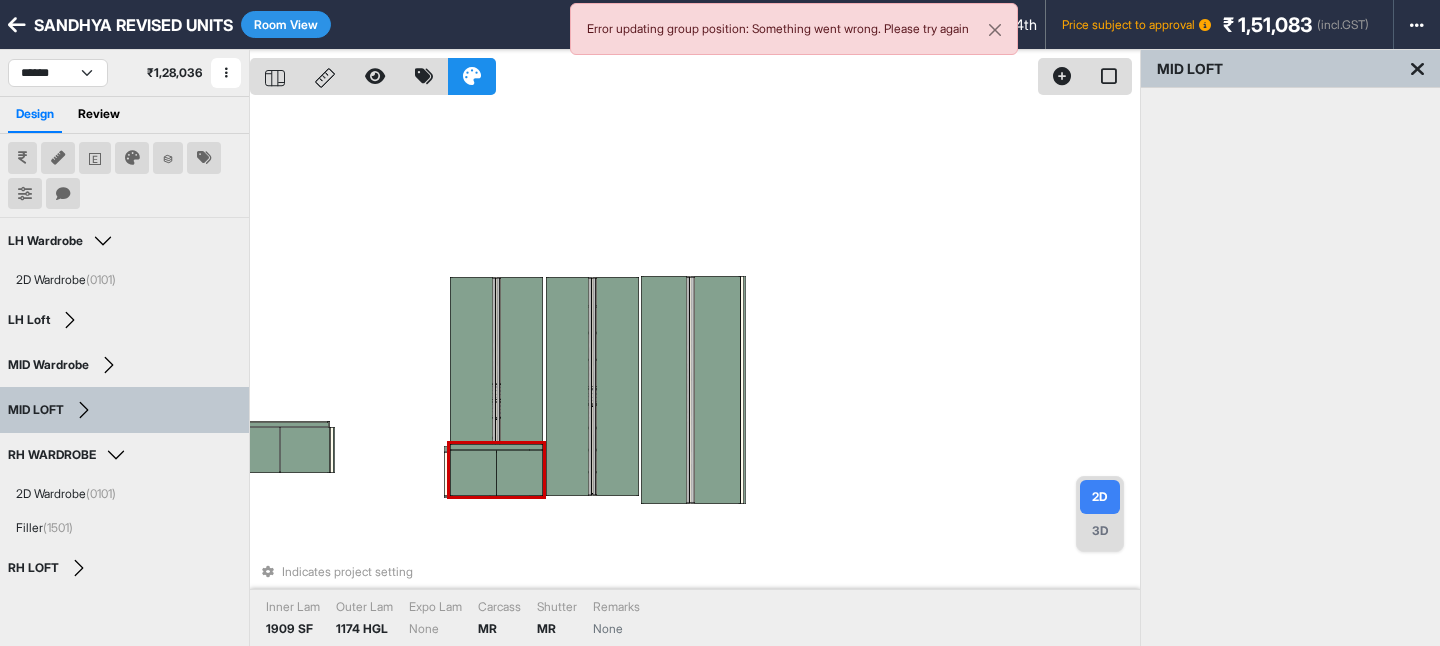 click at bounding box center [520, 473] 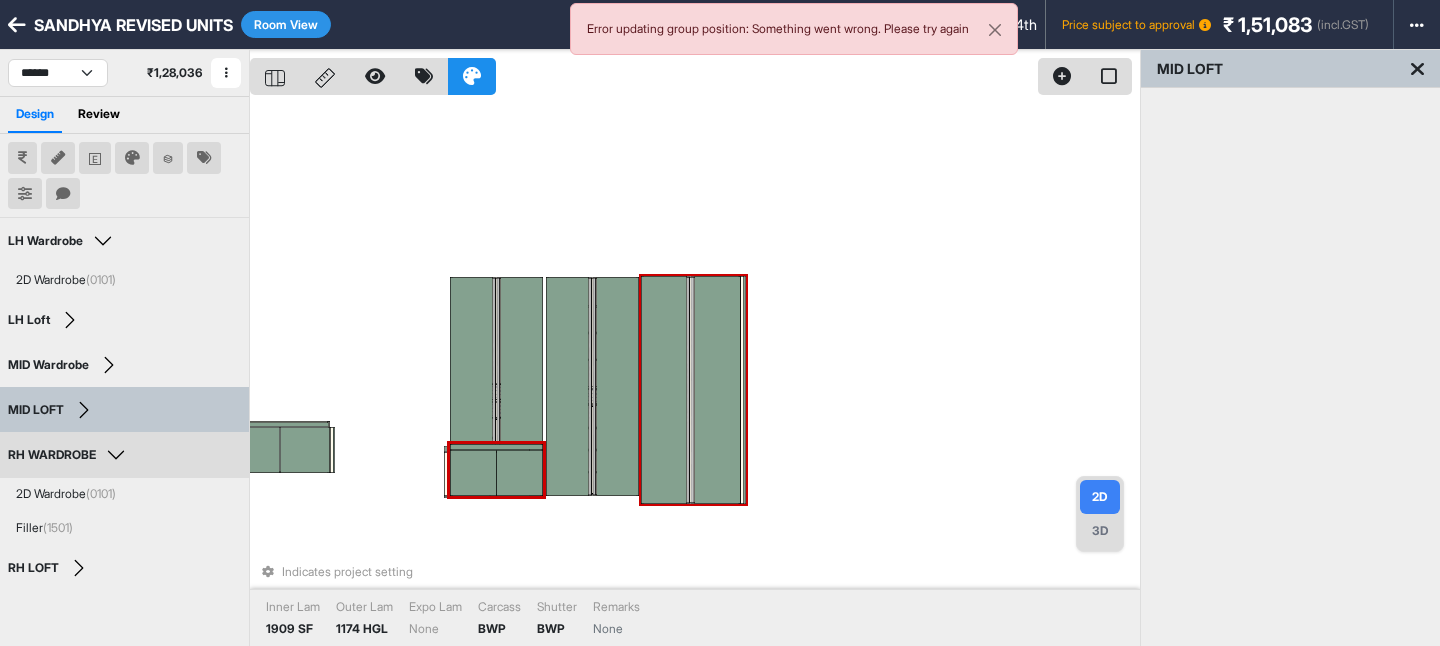 click on "Indicates project setting Inner Lam 1909 SF Outer Lam 1174 HGL Expo Lam None Carcass BWP Shutter BWP Remarks None" at bounding box center (695, 373) 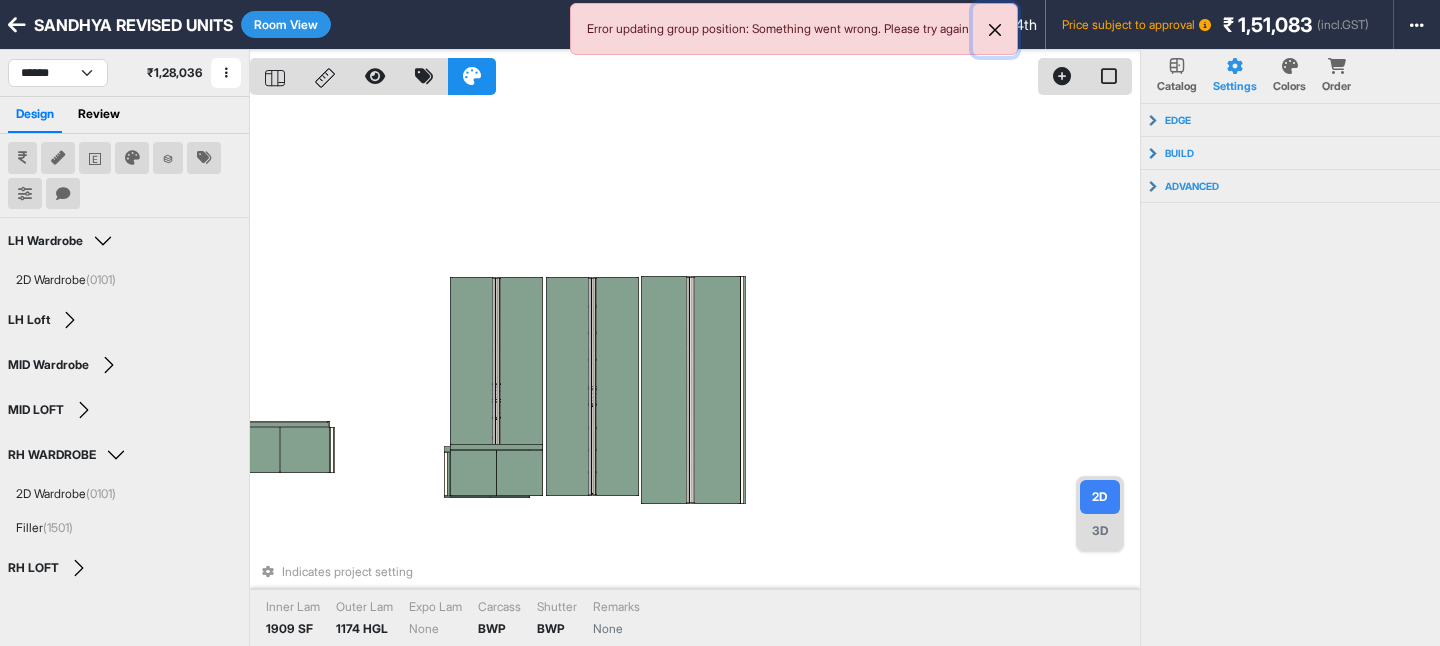 click at bounding box center (995, 30) 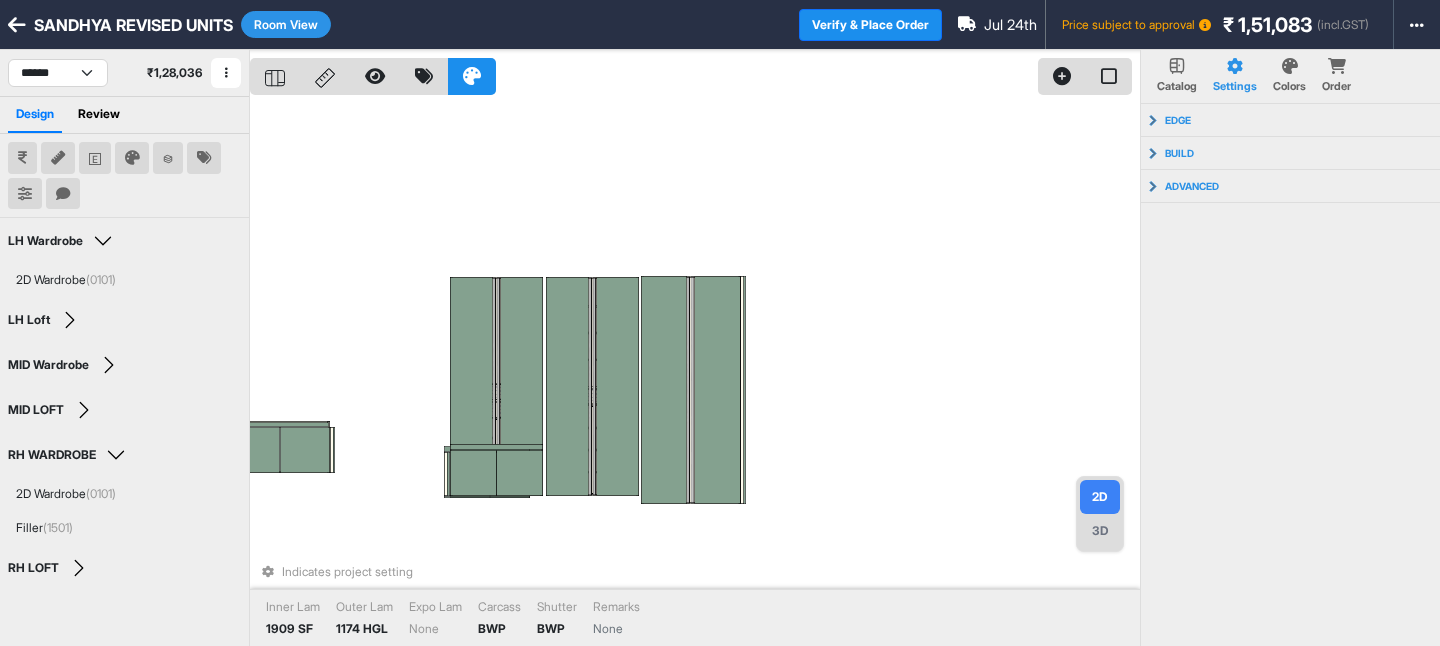 click on "Room View" at bounding box center [286, 24] 